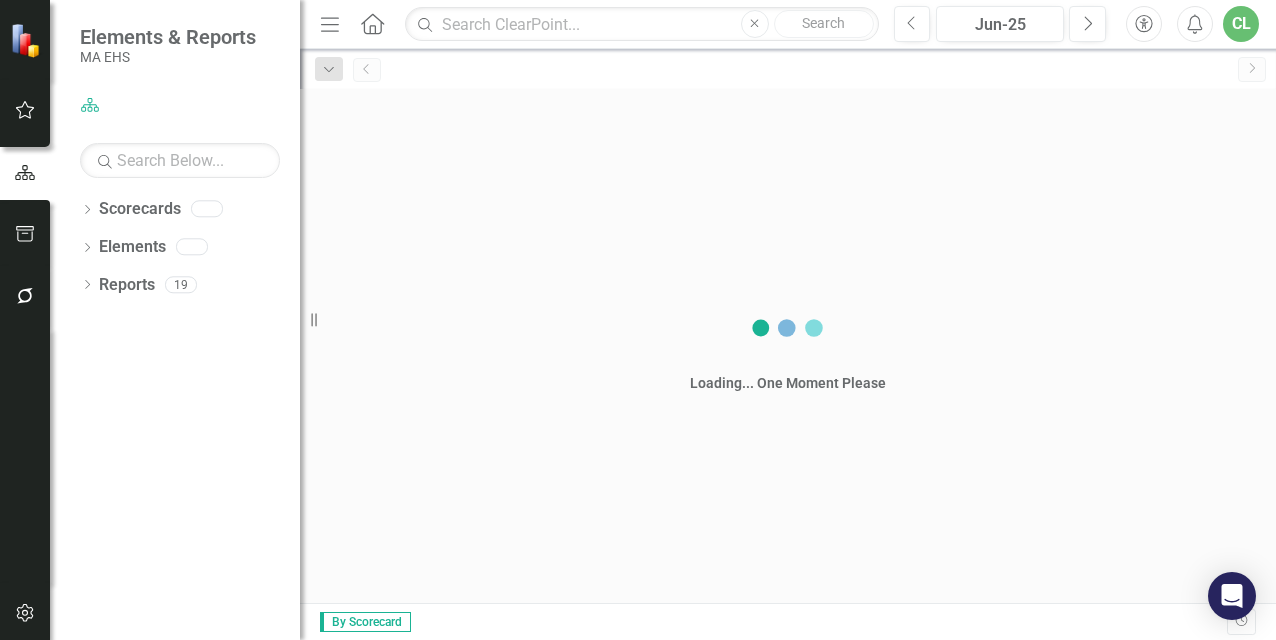 scroll, scrollTop: 0, scrollLeft: 0, axis: both 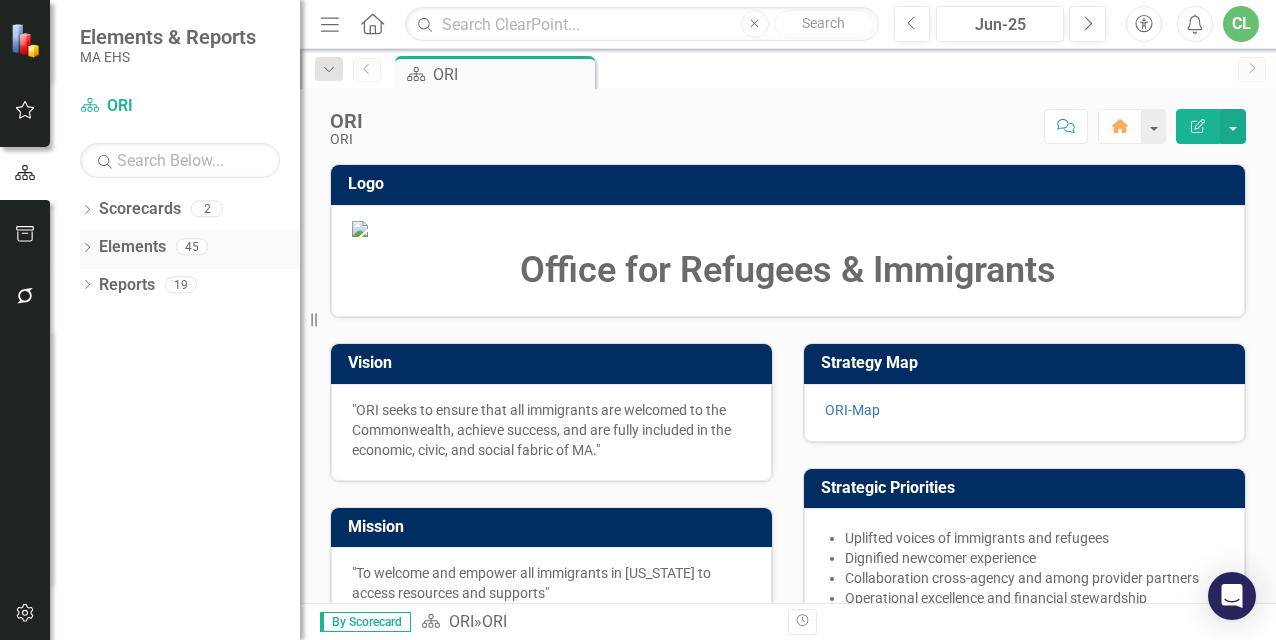click on "Elements" at bounding box center [132, 247] 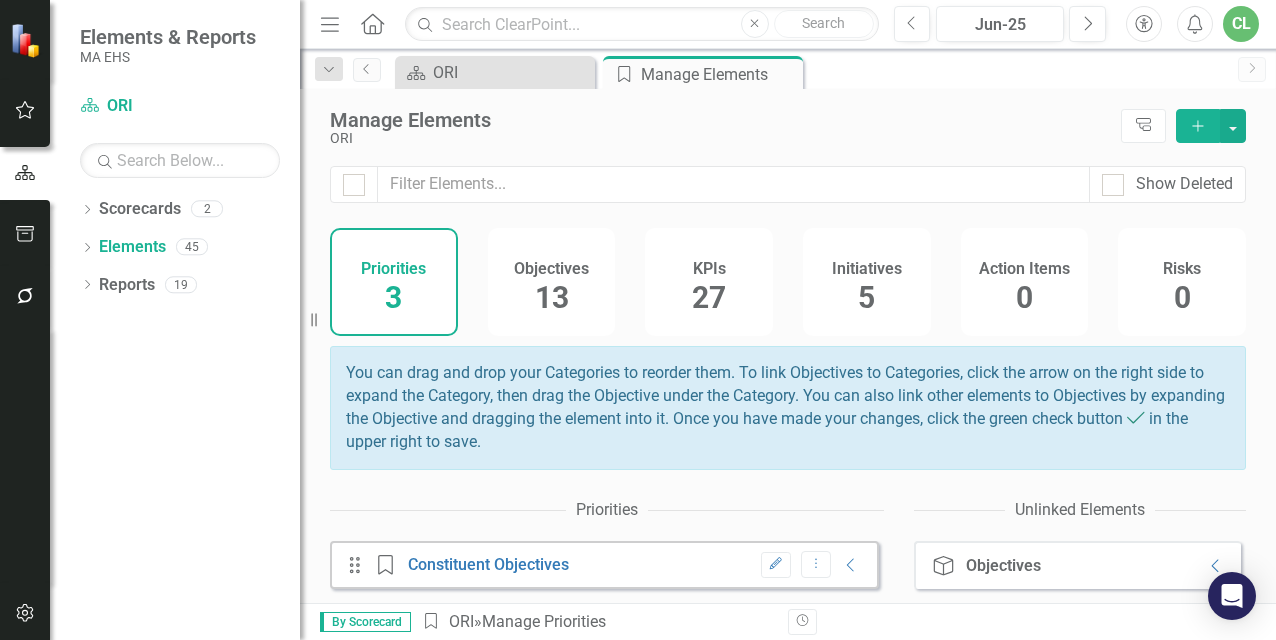 click on "27" at bounding box center (709, 297) 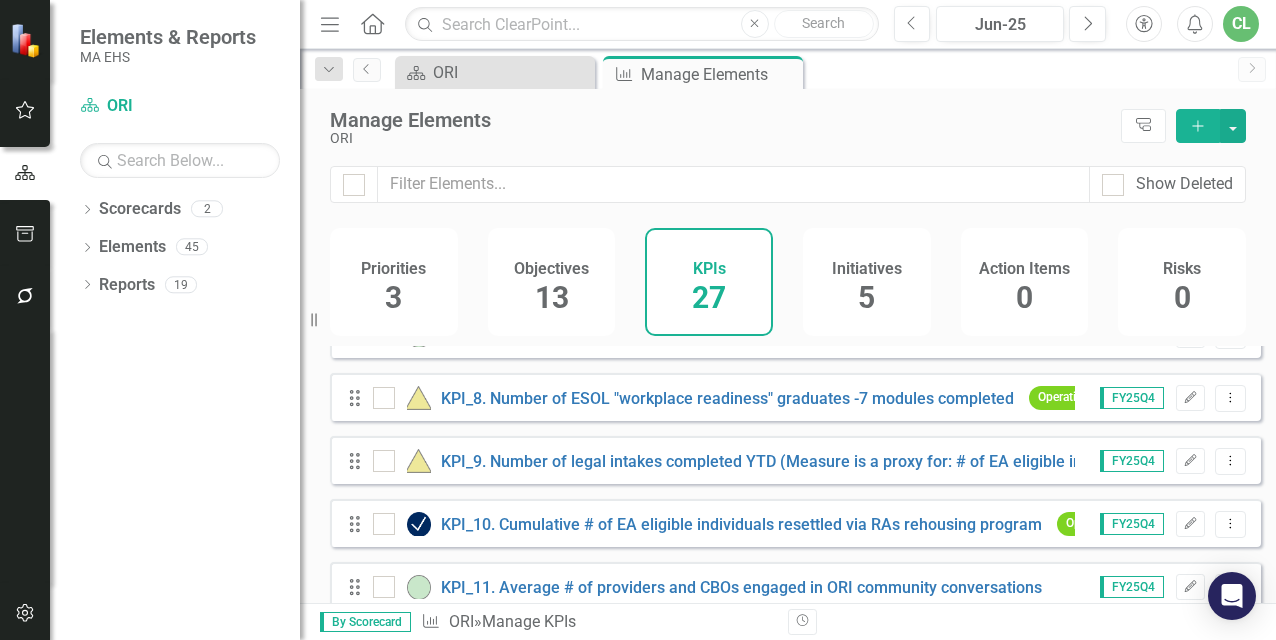 scroll, scrollTop: 459, scrollLeft: 0, axis: vertical 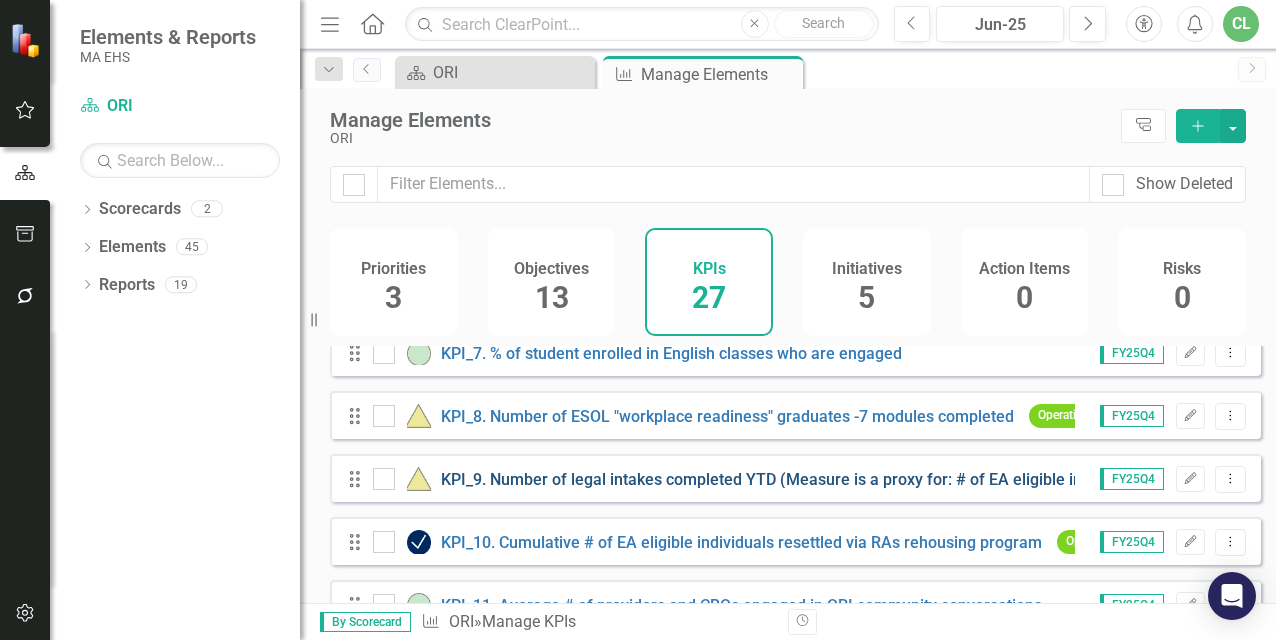 click on "KPI_9. Number of legal intakes completed YTD (Measure is a proxy for: # of EA eligible individuals served by ORI legal programs)" at bounding box center (905, 479) 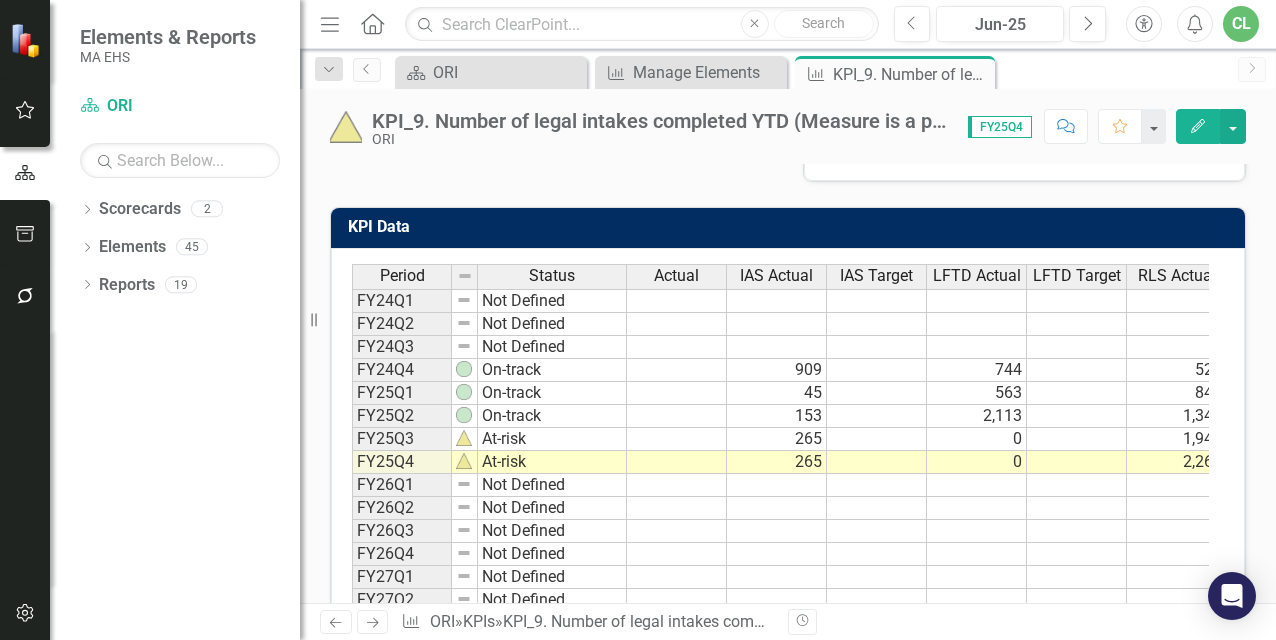 scroll, scrollTop: 650, scrollLeft: 0, axis: vertical 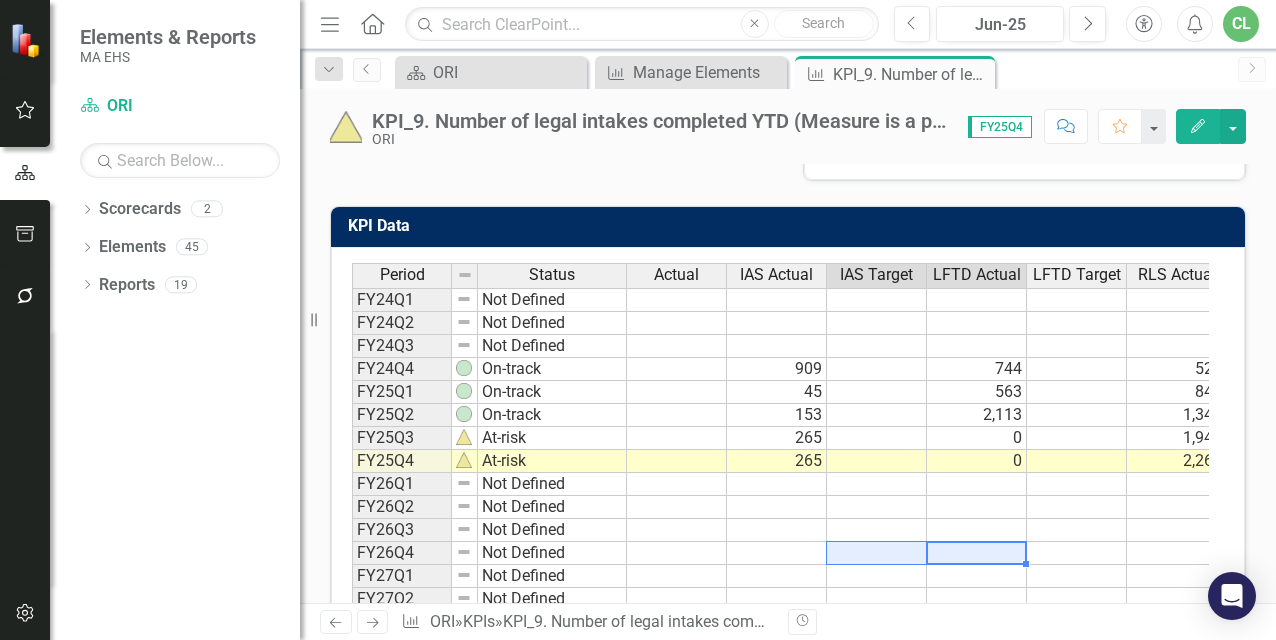 drag, startPoint x: 940, startPoint y: 557, endPoint x: 867, endPoint y: 557, distance: 73 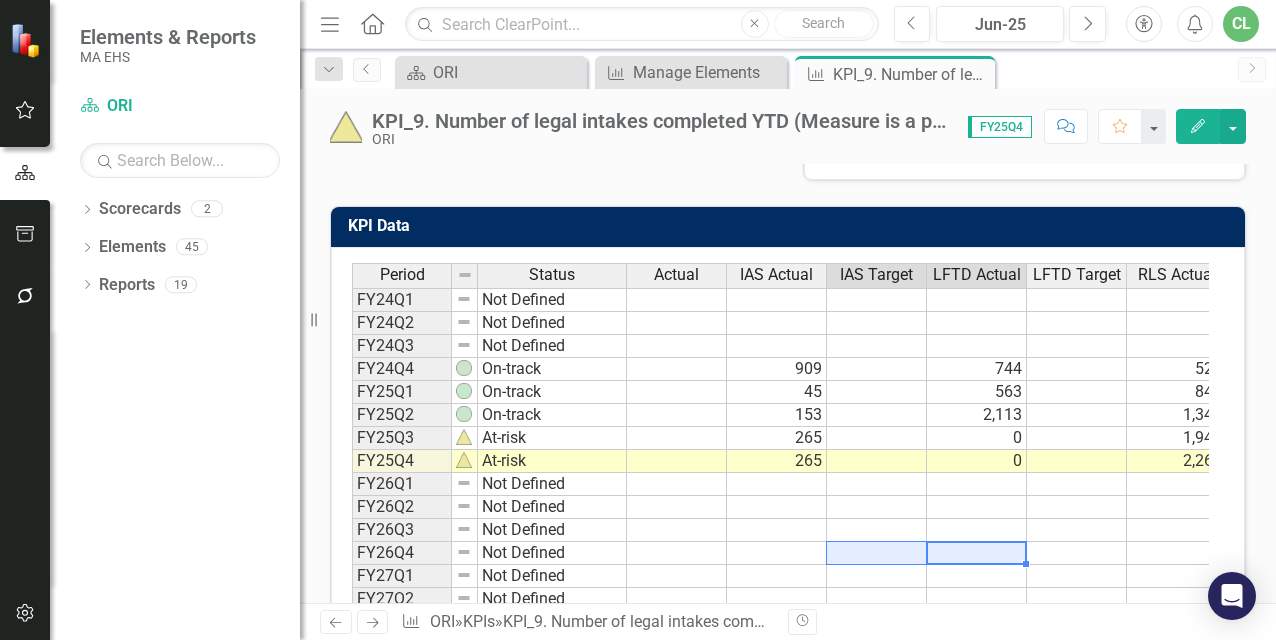 click on "FY26Q4 Not Defined" at bounding box center (889, 553) 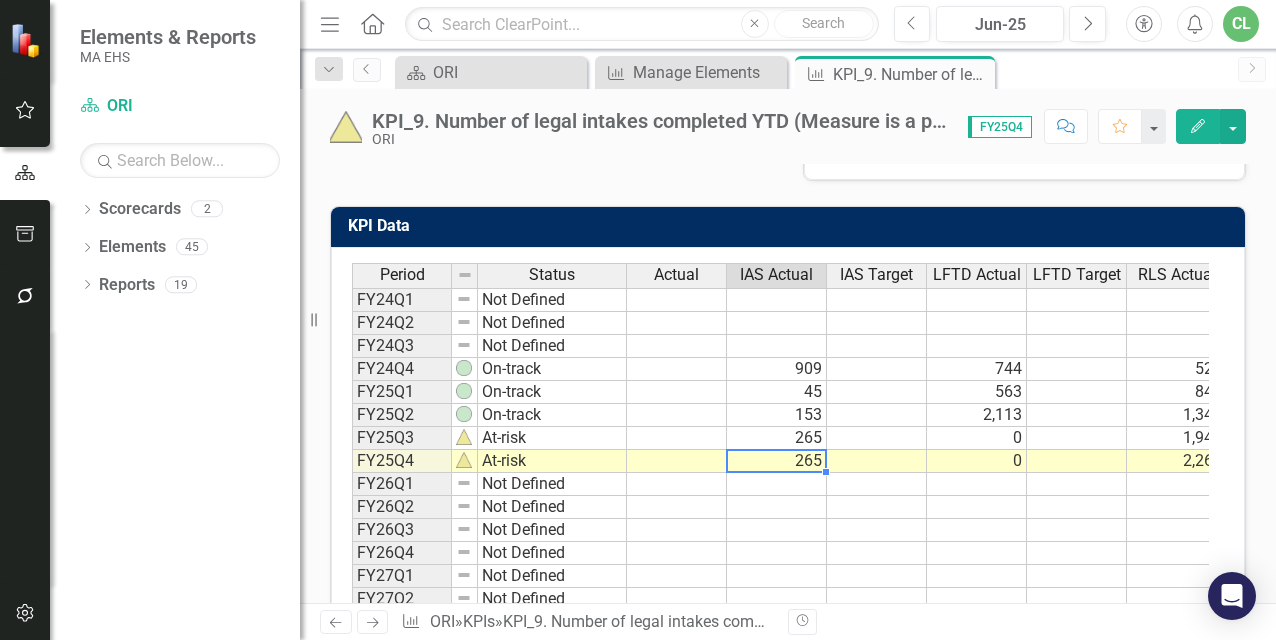 click on "265" at bounding box center [777, 461] 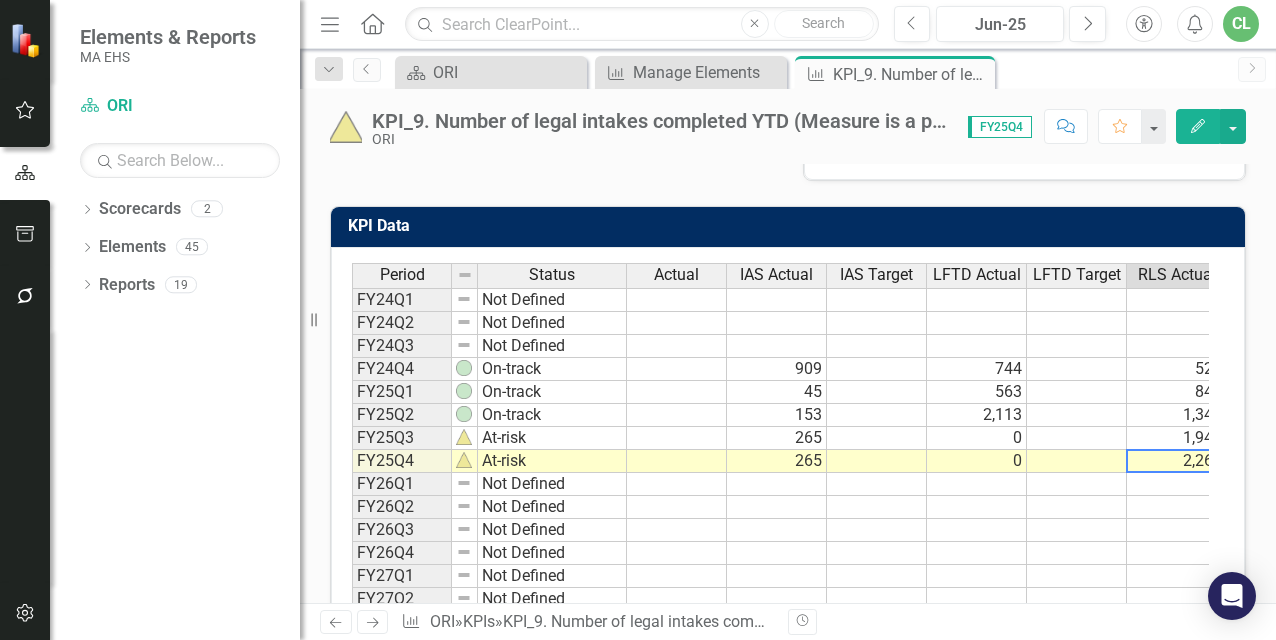 scroll, scrollTop: 0, scrollLeft: 18, axis: horizontal 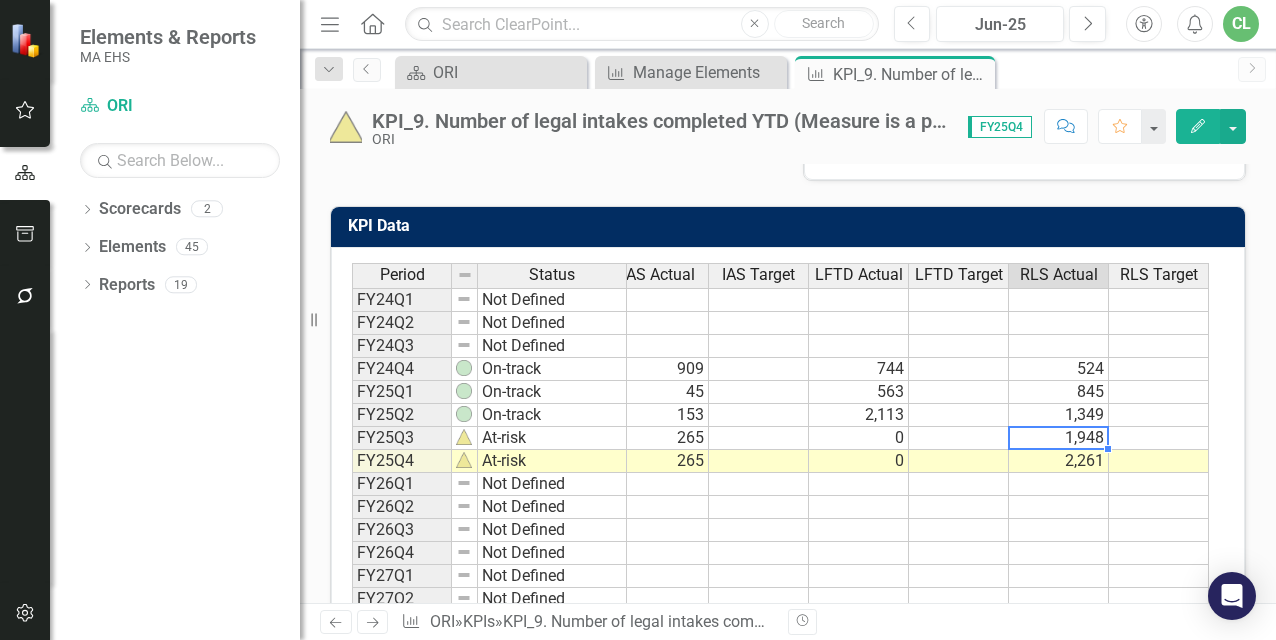 click on "1,948" at bounding box center (1059, 438) 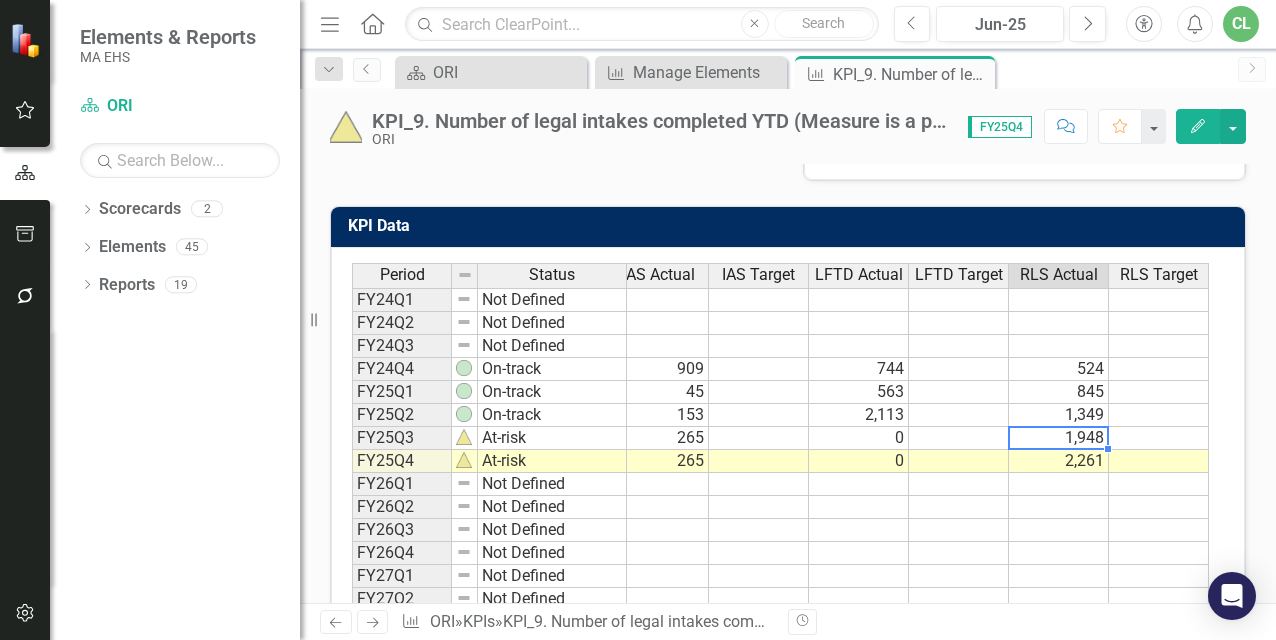 click on "At-risk" at bounding box center [552, 461] 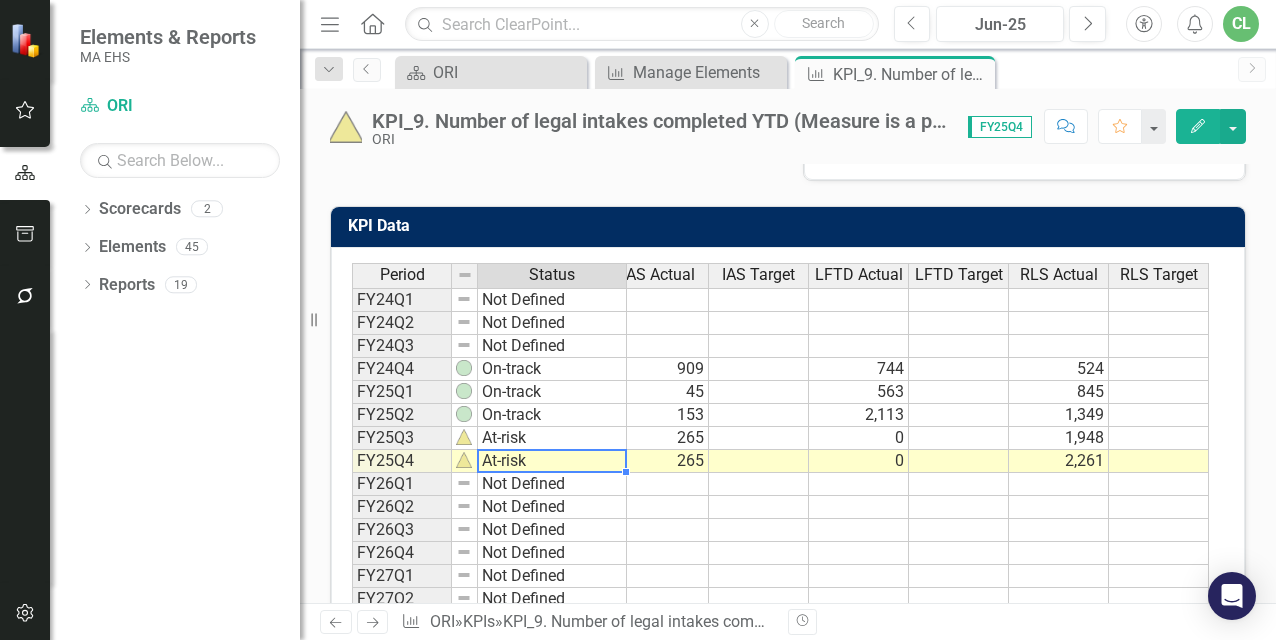 click on "At-risk" at bounding box center [552, 461] 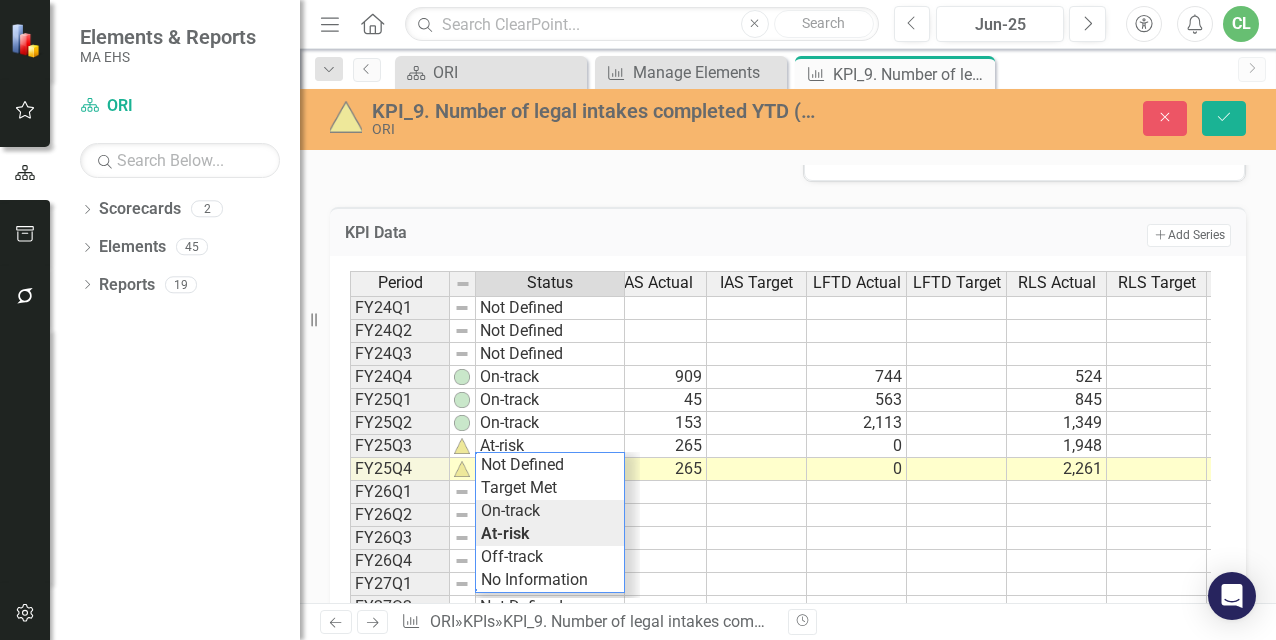 type on "On-track" 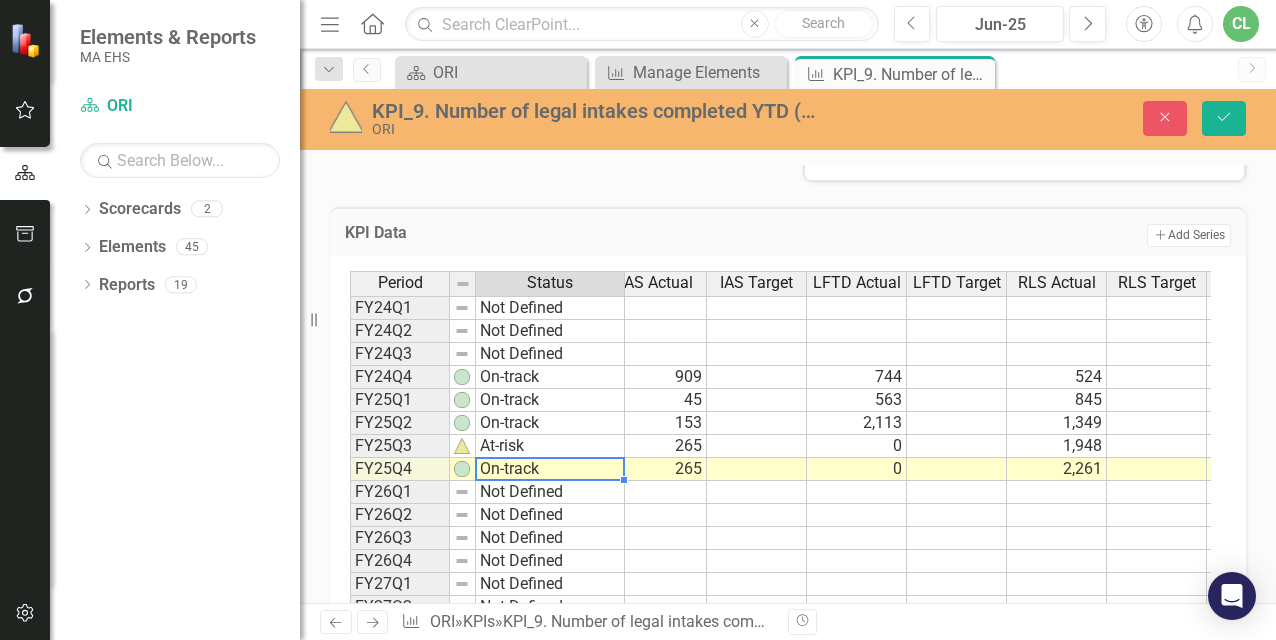 click at bounding box center (857, 492) 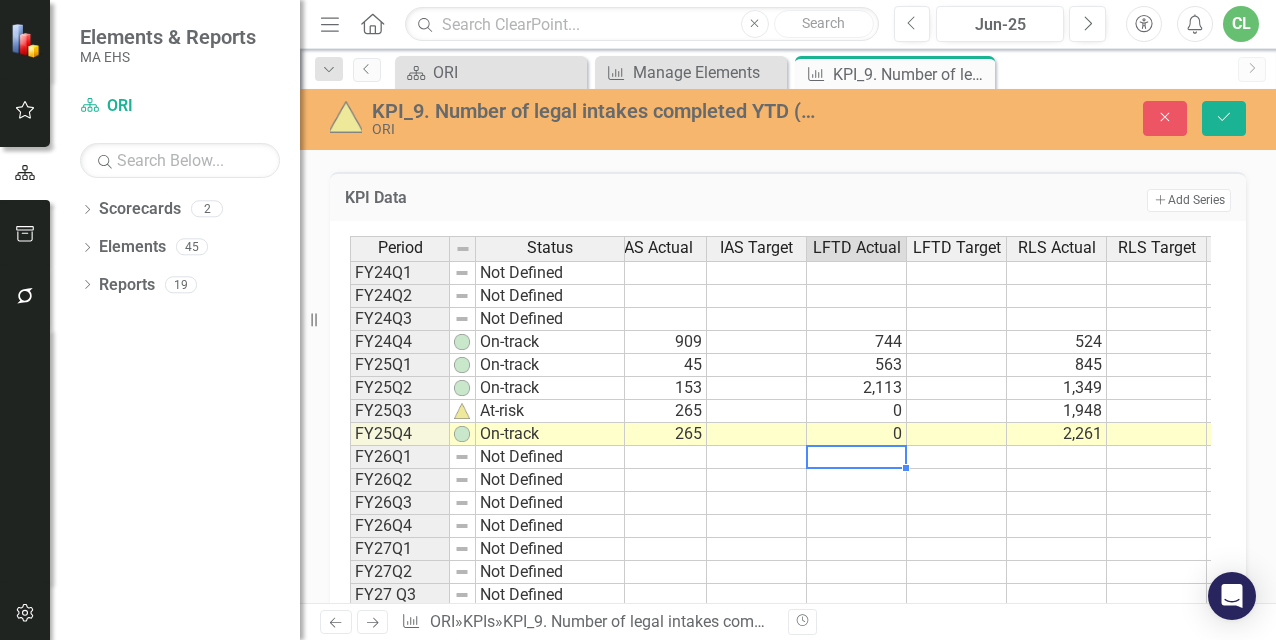 scroll, scrollTop: 700, scrollLeft: 0, axis: vertical 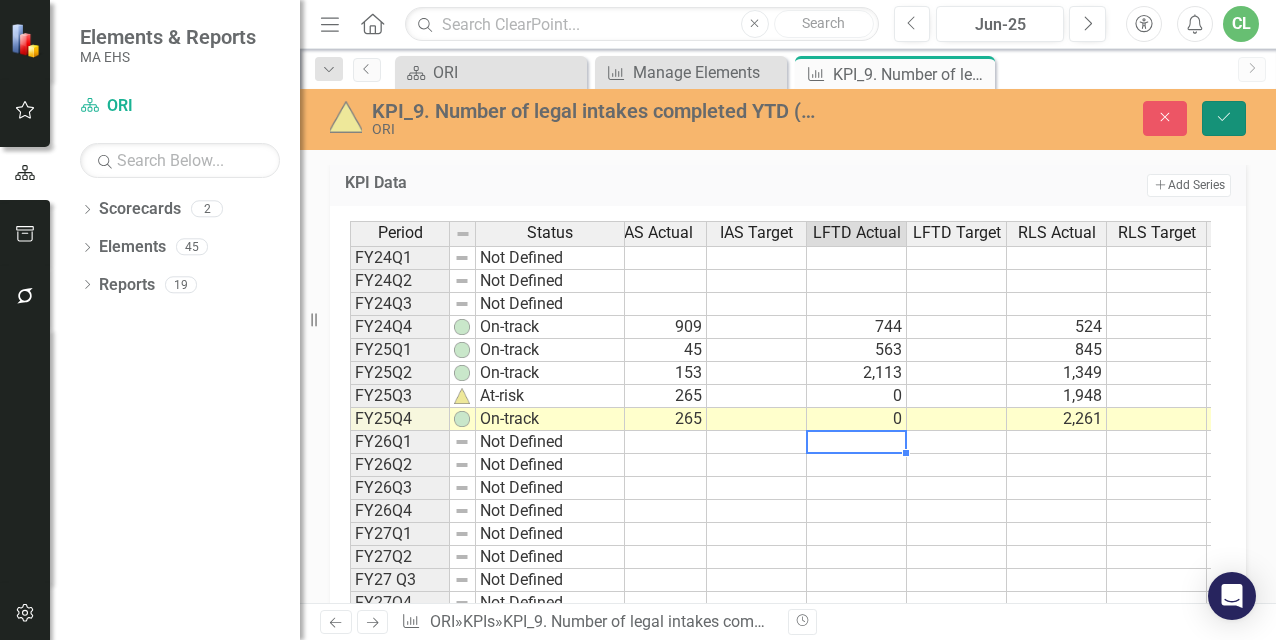 click on "Save" at bounding box center (1224, 118) 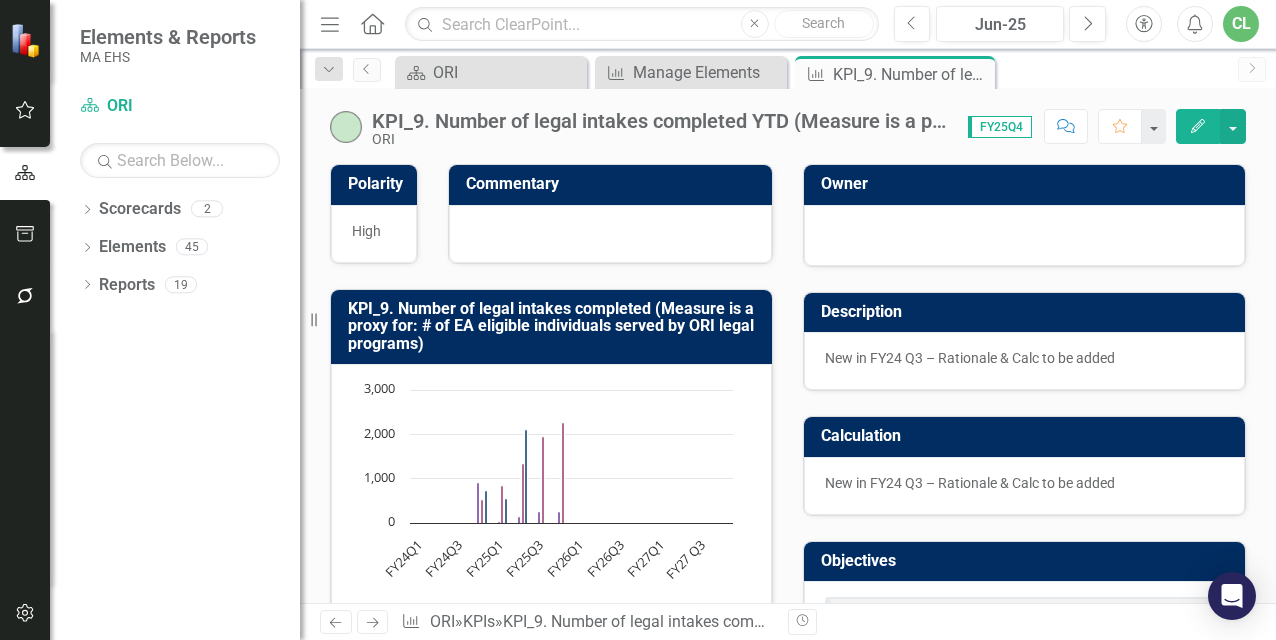 click at bounding box center (610, 234) 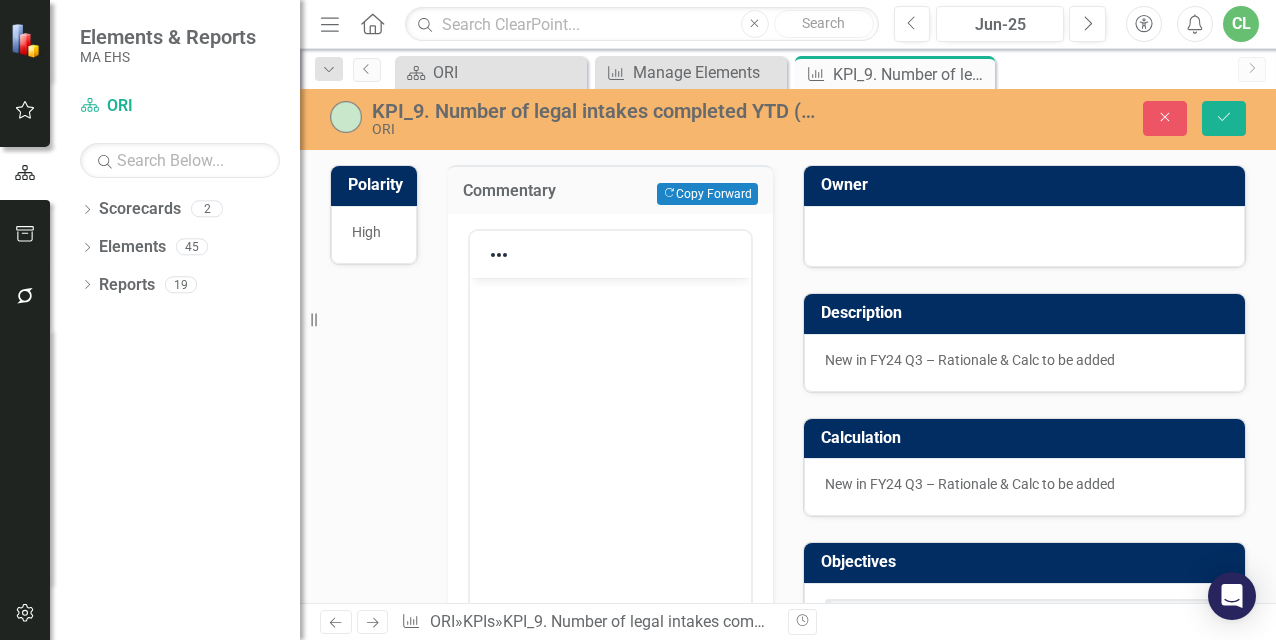 scroll, scrollTop: 0, scrollLeft: 0, axis: both 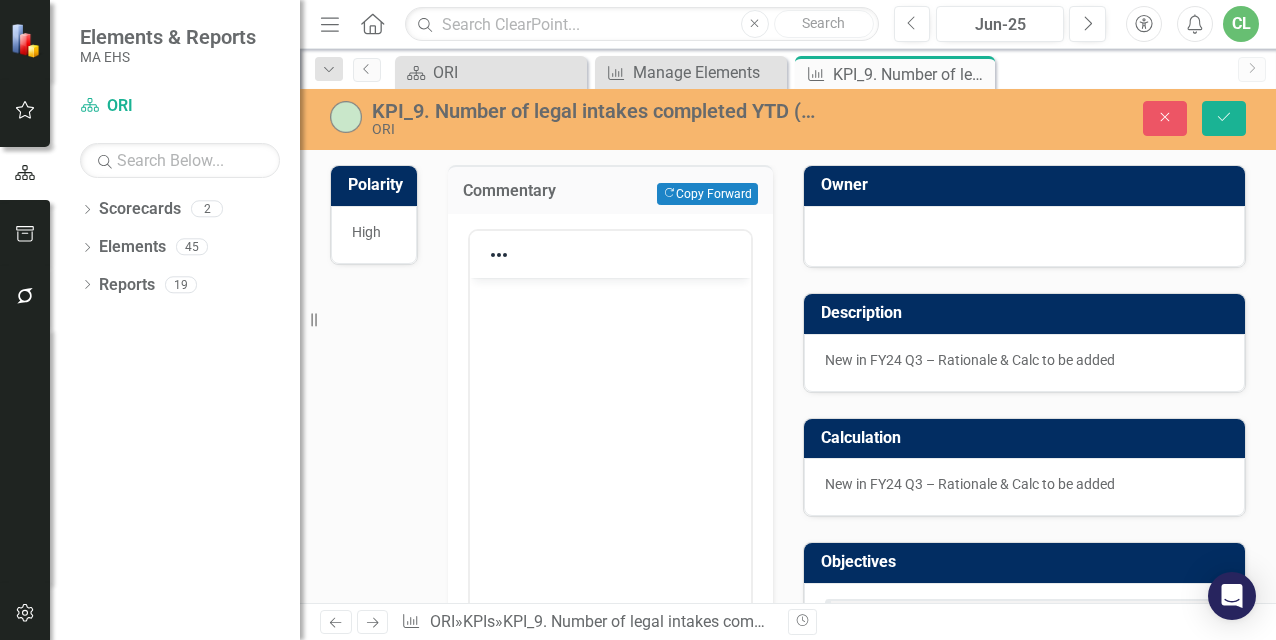 click at bounding box center [610, 427] 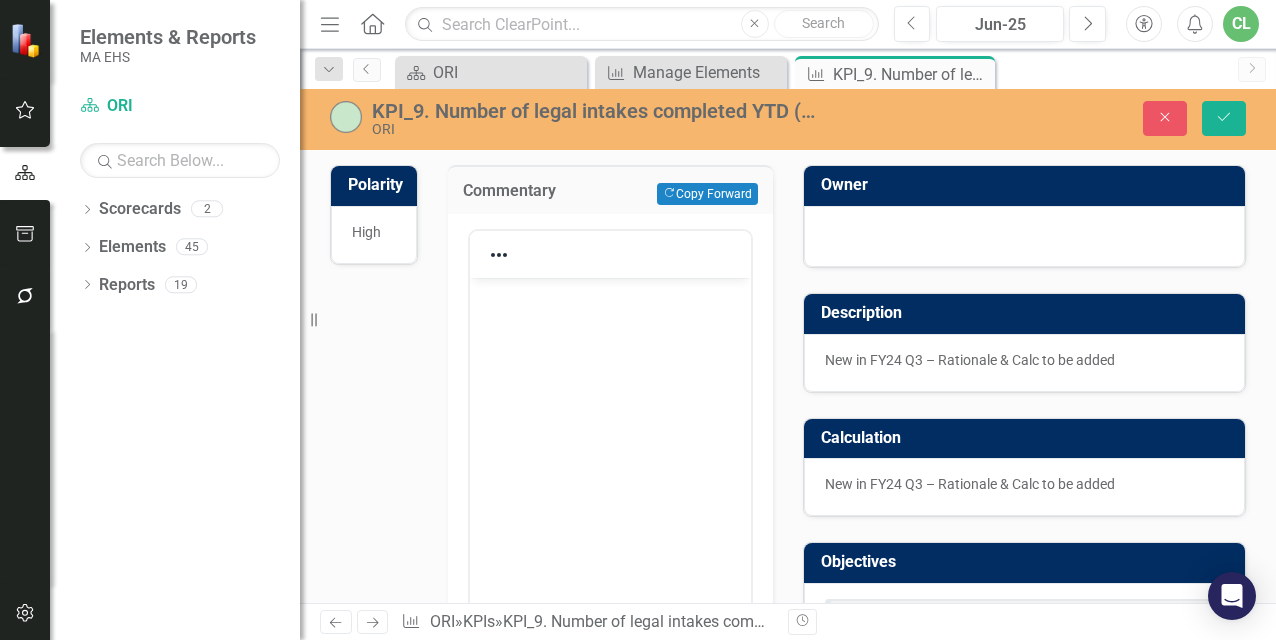 click on "Menu" 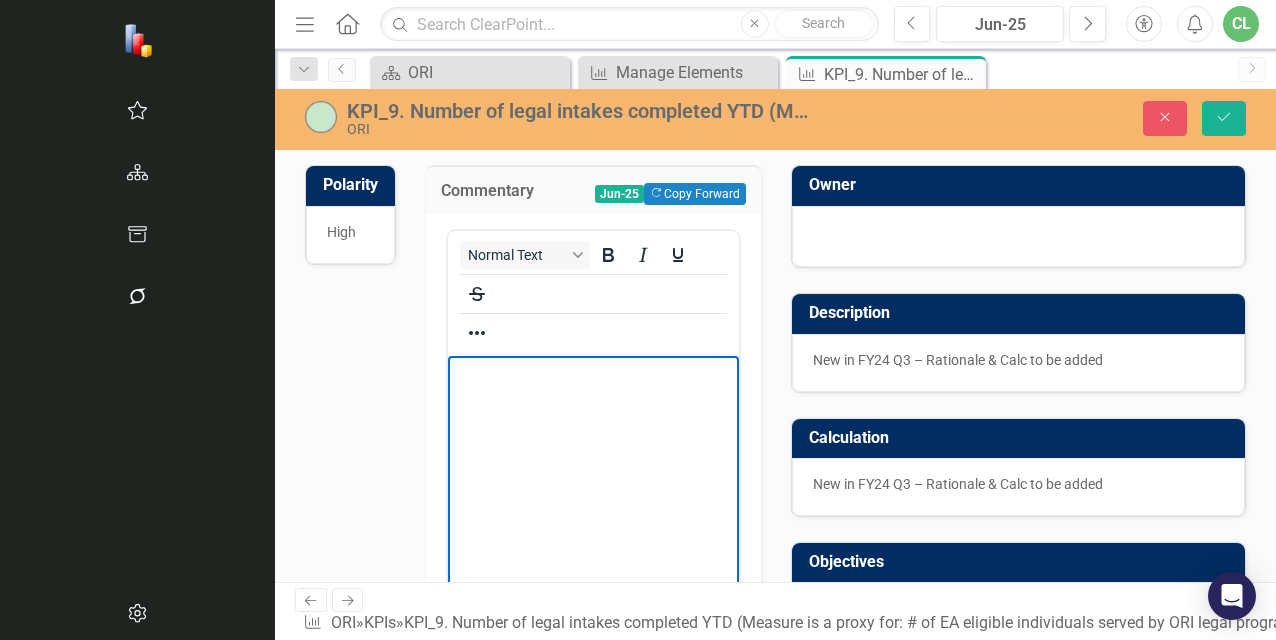 click at bounding box center (593, 505) 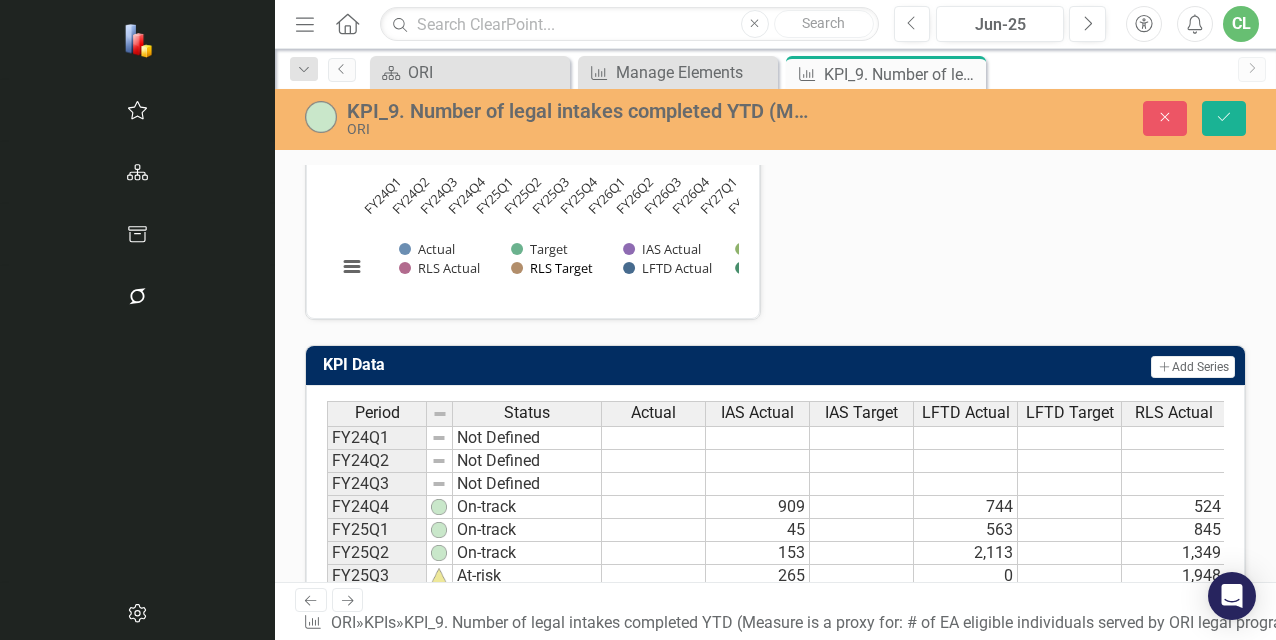 scroll, scrollTop: 950, scrollLeft: 0, axis: vertical 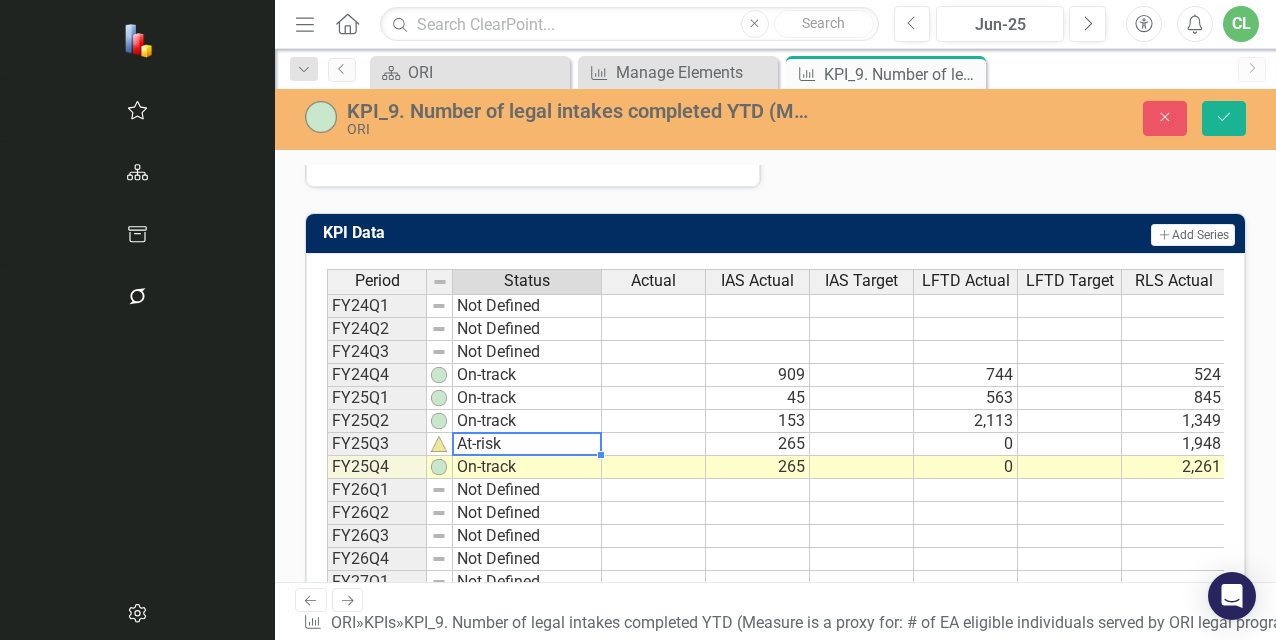 click on "At-risk" at bounding box center [527, 444] 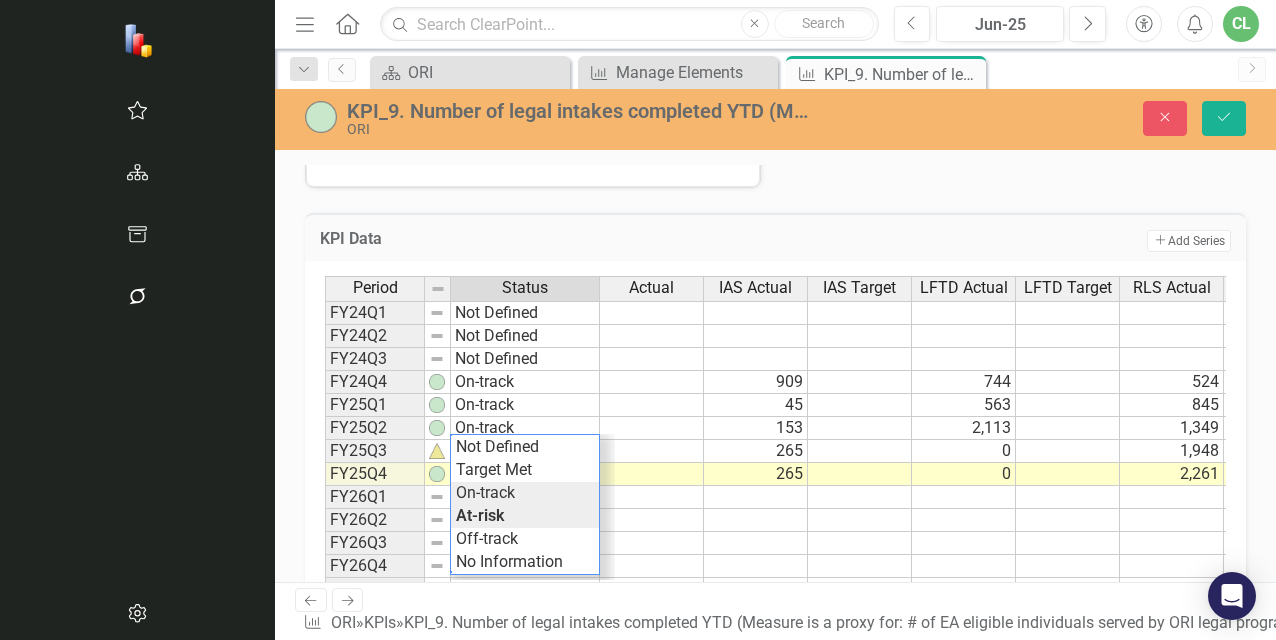 click on "Period Status Actual IAS Actual IAS Target LFTD Actual LFTD Target RLS Actual RLS Target Target FY24Q1 Not Defined FY24Q2 Not Defined FY24Q3 Not Defined FY24Q4 On-track 909 744 524 FY25Q1 On-track 45 563 845 FY25Q2 On-track 153 2,113 1,349 FY25Q3 At-risk 265 0 1,948 FY25Q4 On-track 265 0 2,261 FY26Q1 Not Defined FY26Q2 Not Defined FY26Q3 Not Defined FY26Q4 Not Defined FY27Q1 Not Defined FY27Q2 Not Defined FY27 Q3 Not Defined FY27Q4 Not Defined Period Status Actual IAS Actual IAS Target LFTD Actual LFTD Target RLS Actual RLS Target Target Period Status FY24Q1 Not Defined FY24Q2 Not Defined FY24Q3 Not Defined FY24Q4 On-track FY25Q1 On-track FY25Q2 On-track FY25Q3 At-risk FY25Q4 On-track FY26Q1 Not Defined FY26Q2 Not Defined FY26Q3 Not Defined FY26Q4 Not Defined FY27Q1 Not Defined FY27Q2 Not Defined FY27 Q3 Not Defined FY27Q4 Not Defined Period Status Not Defined Target Met On-track At-risk Off-track No Information" at bounding box center (880, 473) 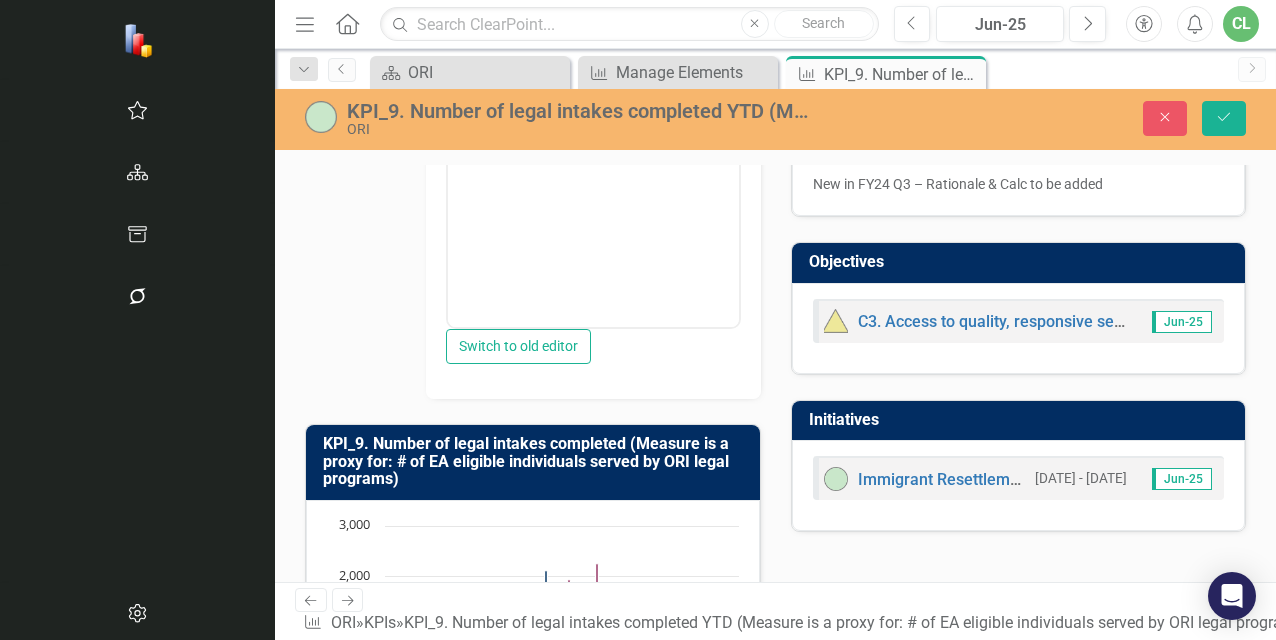 scroll, scrollTop: 0, scrollLeft: 0, axis: both 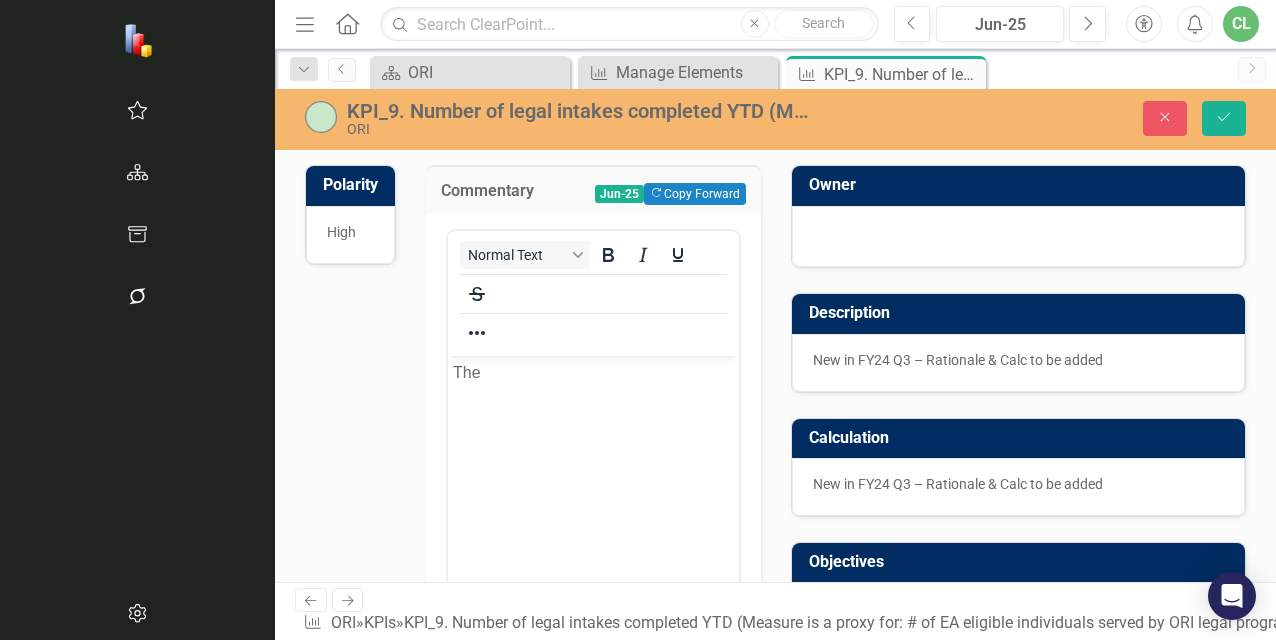 click on "The" at bounding box center (593, 372) 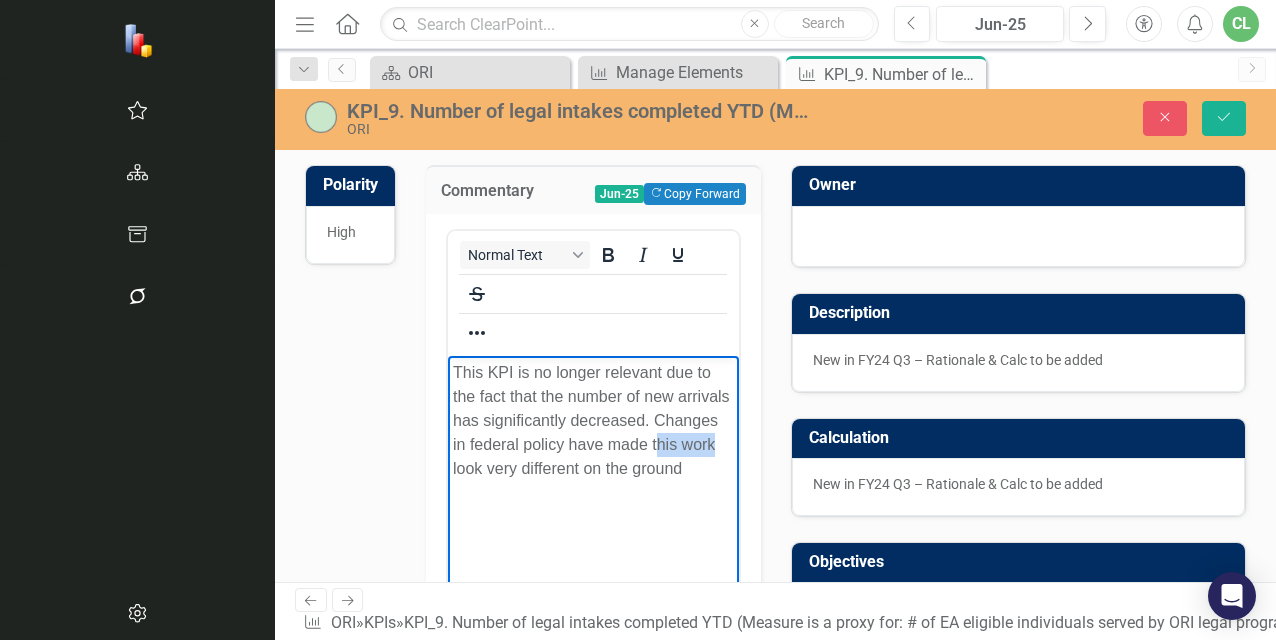 drag, startPoint x: 512, startPoint y: 445, endPoint x: 461, endPoint y: 445, distance: 51 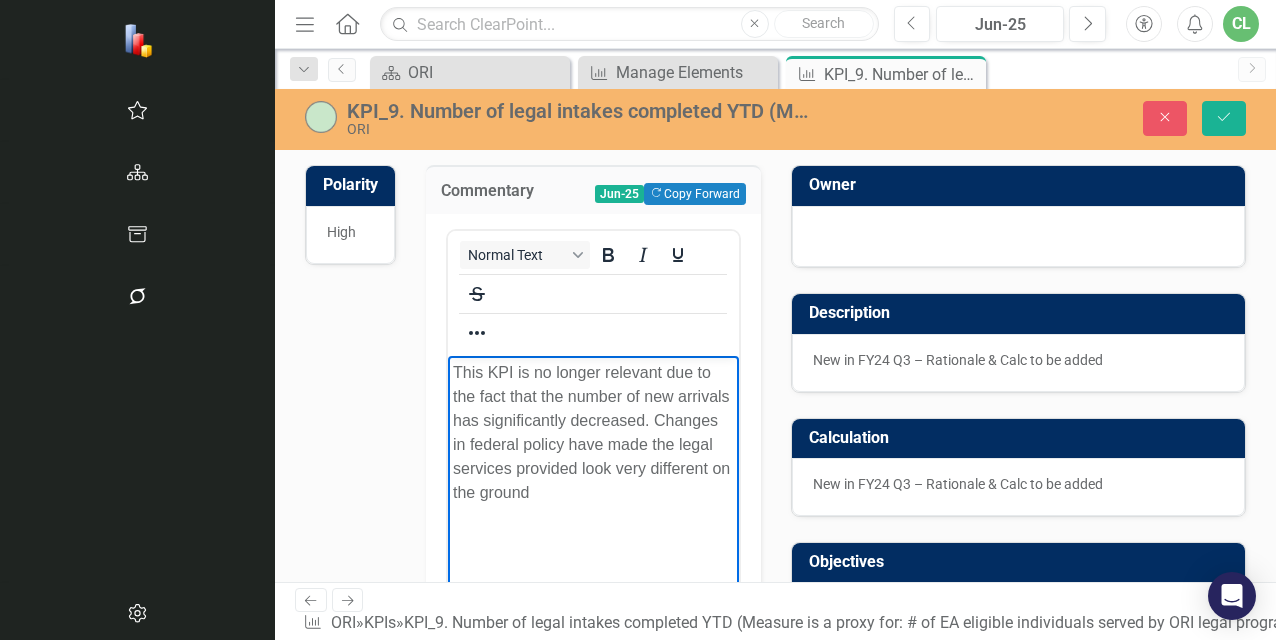 drag, startPoint x: 543, startPoint y: 468, endPoint x: 556, endPoint y: 488, distance: 23.853722 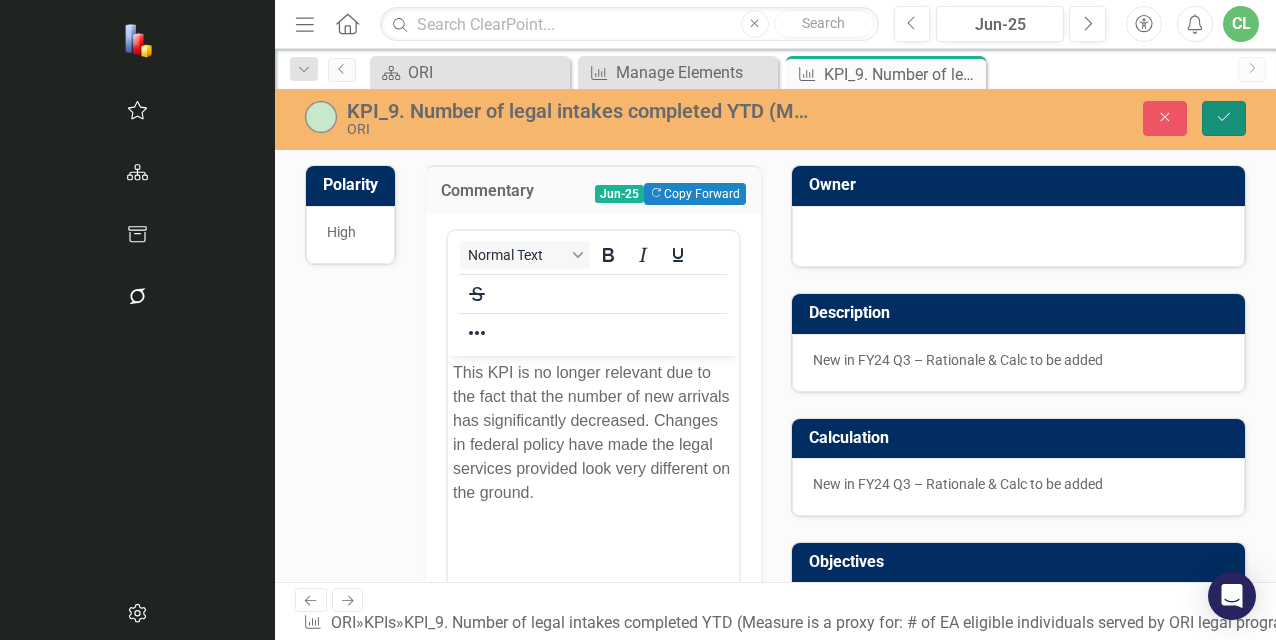 drag, startPoint x: 1222, startPoint y: 113, endPoint x: 1142, endPoint y: 156, distance: 90.824005 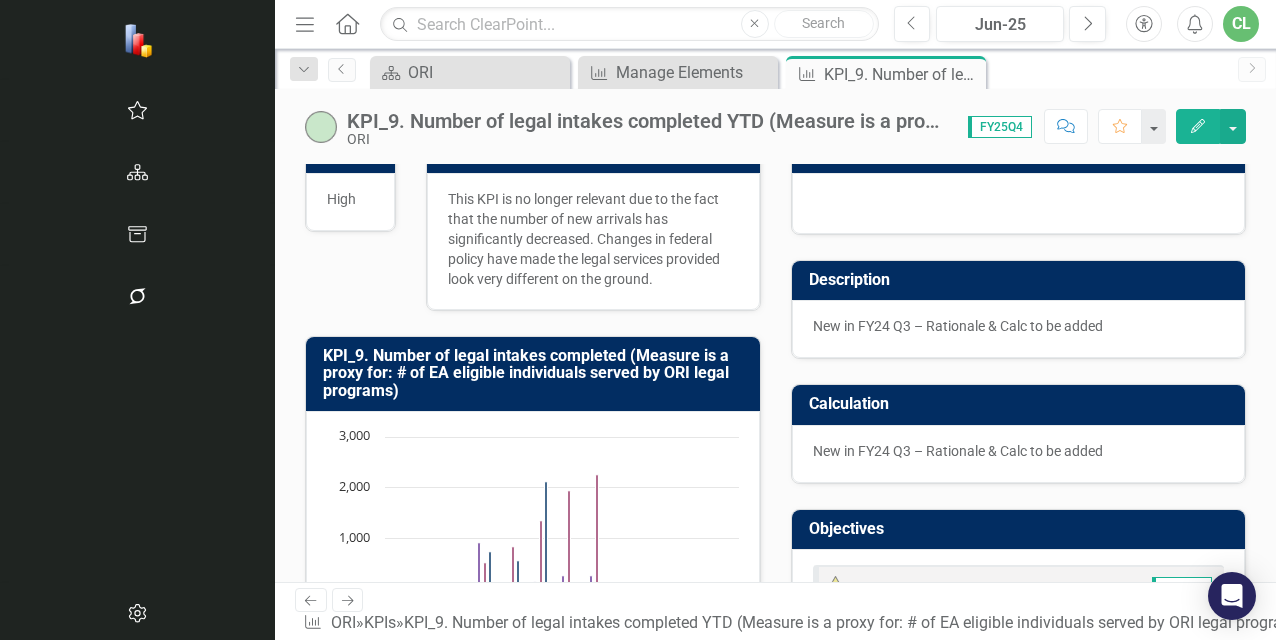 scroll, scrollTop: 50, scrollLeft: 0, axis: vertical 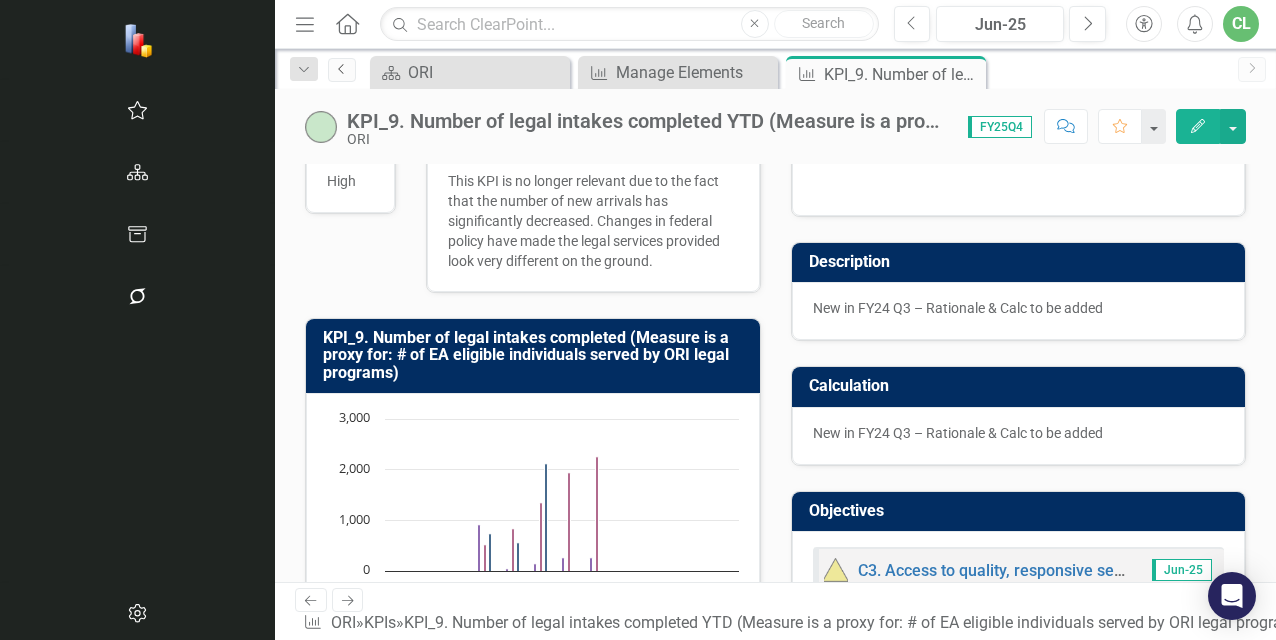 click on "Previous" 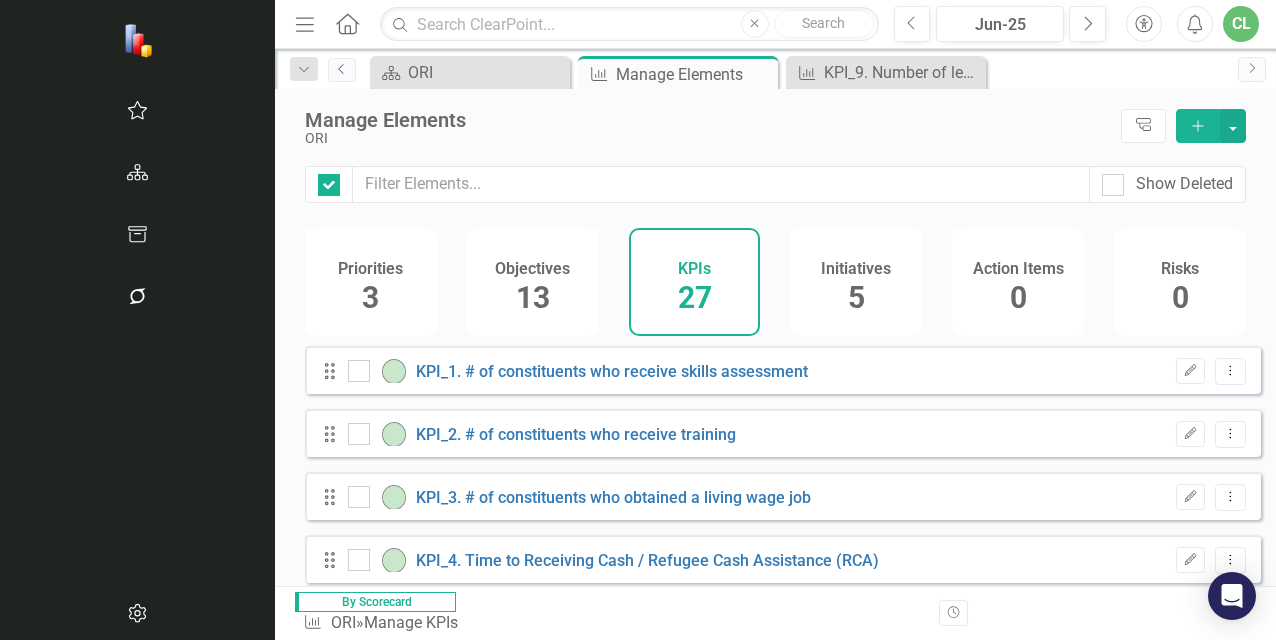 checkbox on "false" 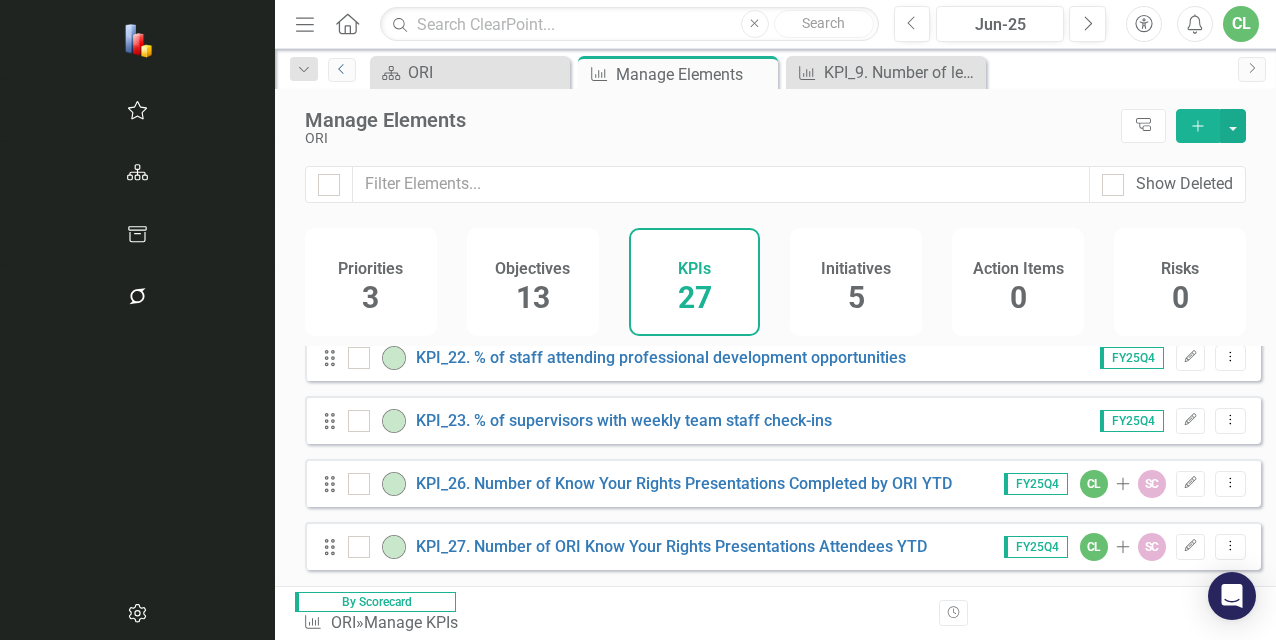 scroll, scrollTop: 1459, scrollLeft: 0, axis: vertical 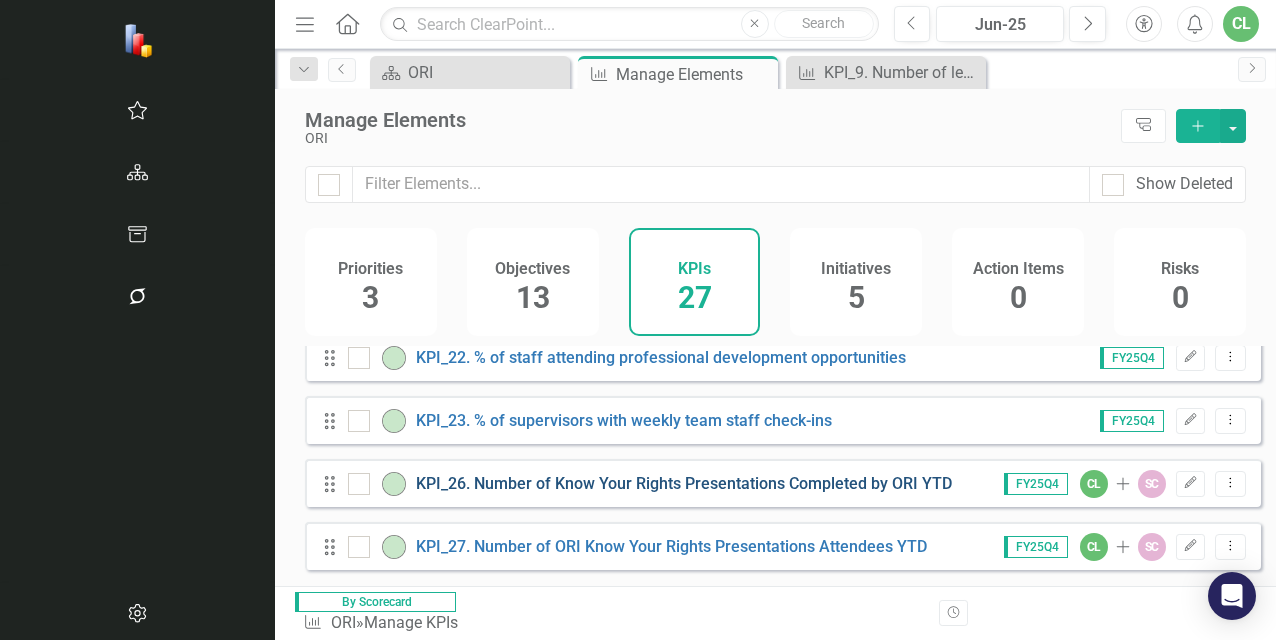 click on "KPI_26. Number of Know Your Rights Presentations Completed by ORI YTD" at bounding box center [684, 483] 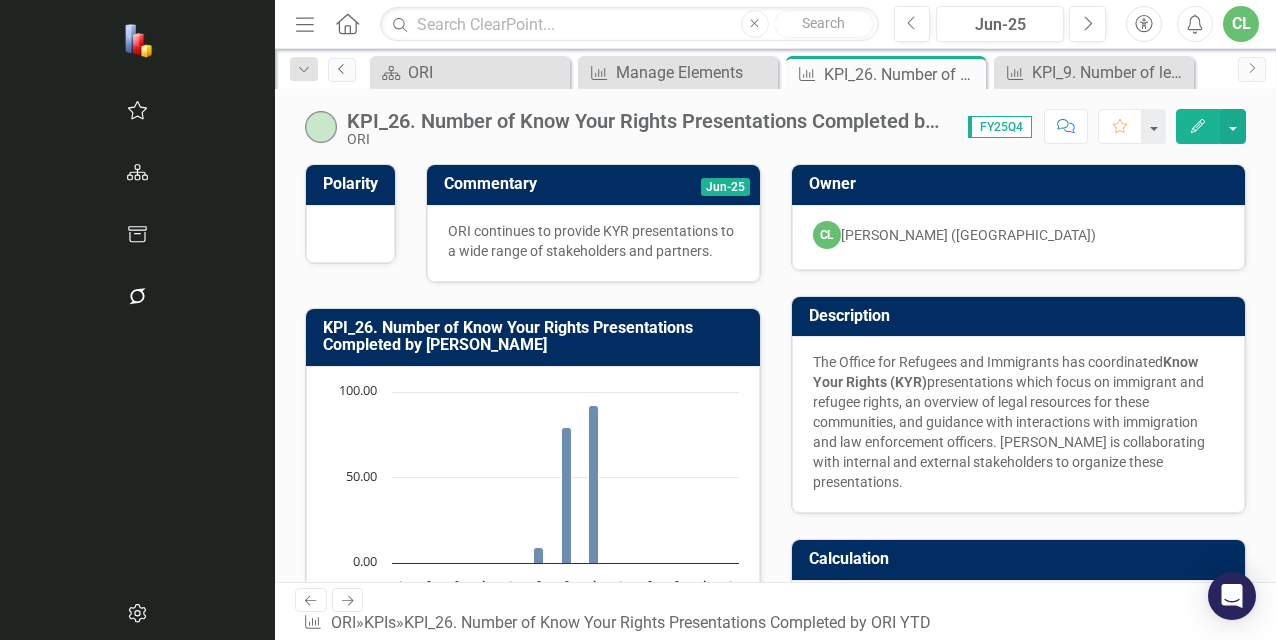 click on "Previous" at bounding box center (342, 70) 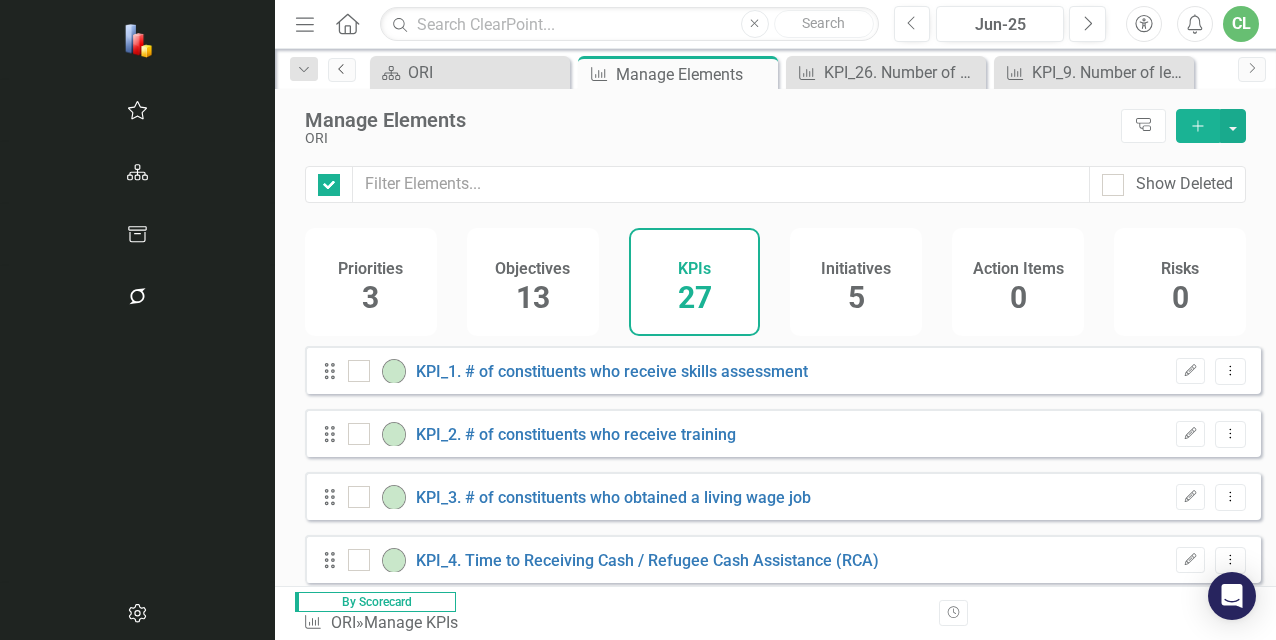 checkbox on "false" 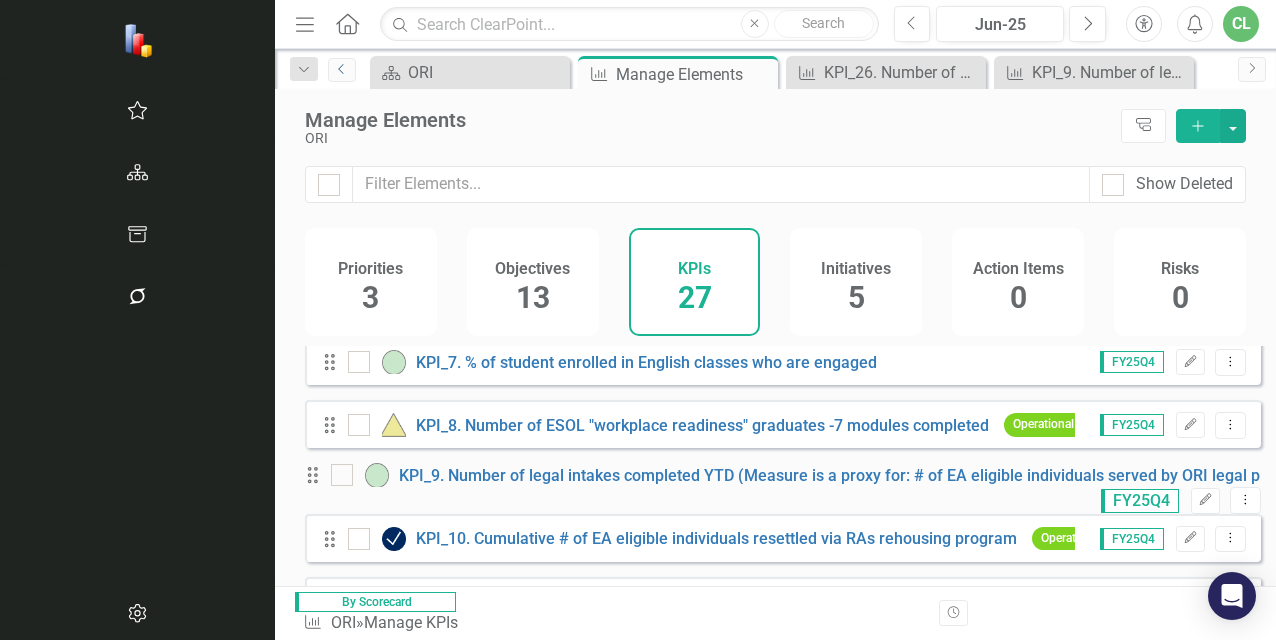 scroll, scrollTop: 500, scrollLeft: 0, axis: vertical 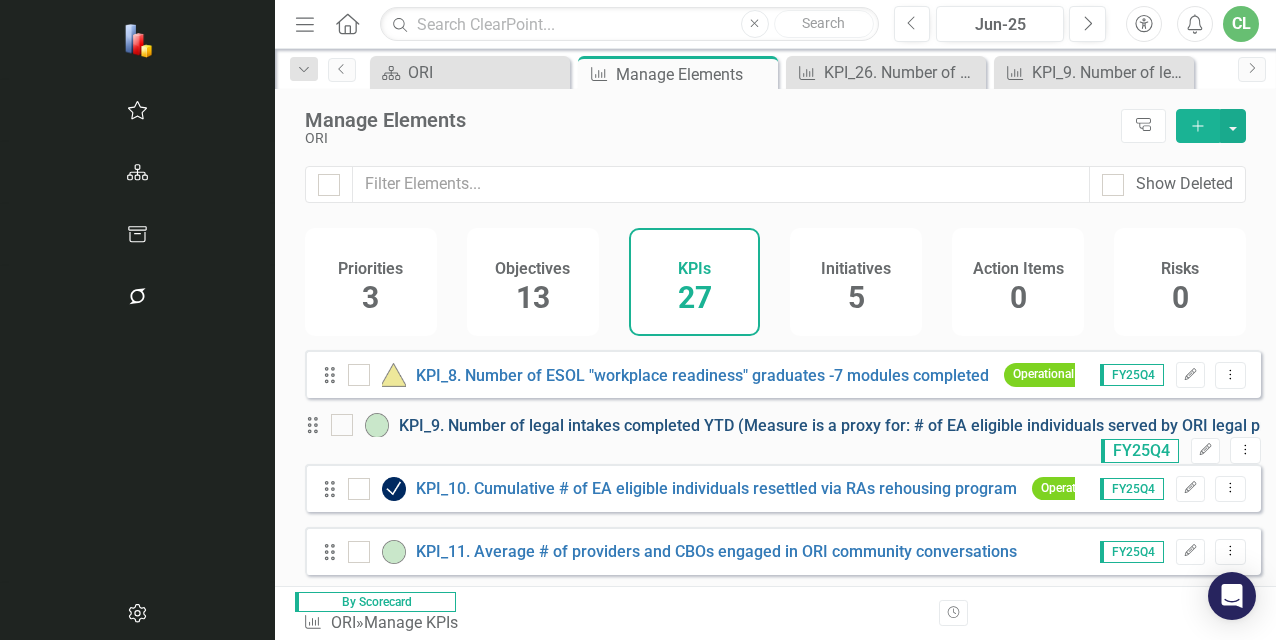 click on "KPI_9. Number of legal intakes completed YTD (Measure is a proxy for: # of EA eligible individuals served by ORI legal programs)" at bounding box center [863, 425] 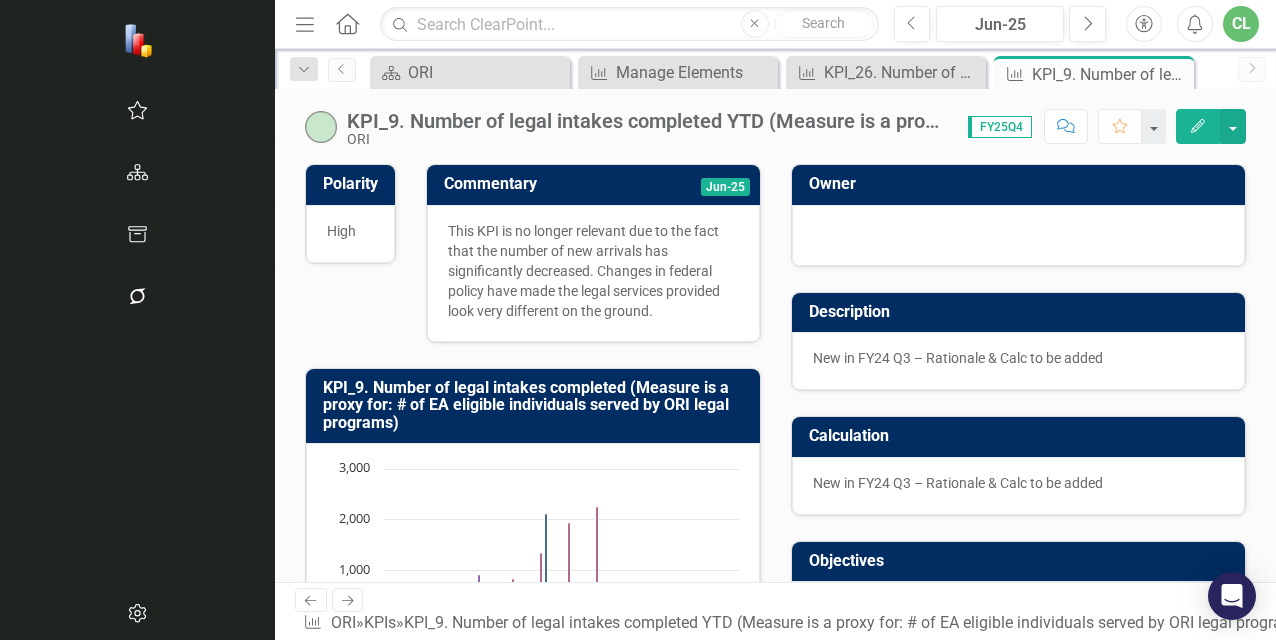 click on "This KPI is no longer relevant due to the fact that the number of new arrivals has significantly decreased. Changes in federal policy have made the legal services provided look very different on the ground." at bounding box center [593, 271] 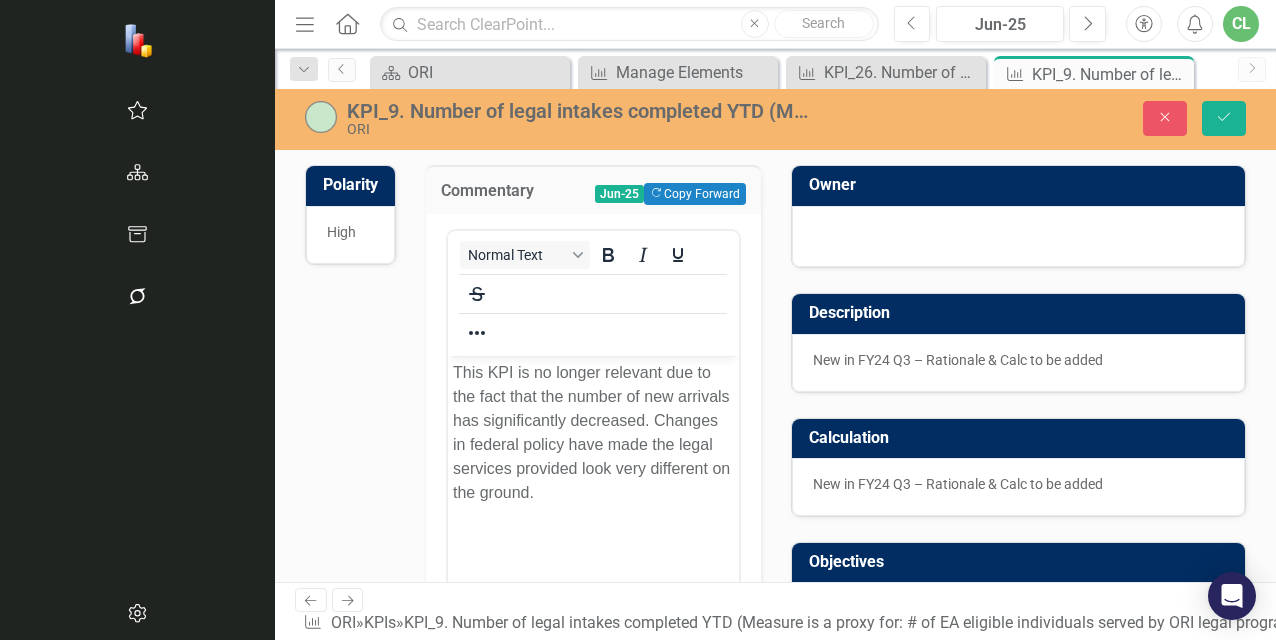 scroll, scrollTop: 0, scrollLeft: 0, axis: both 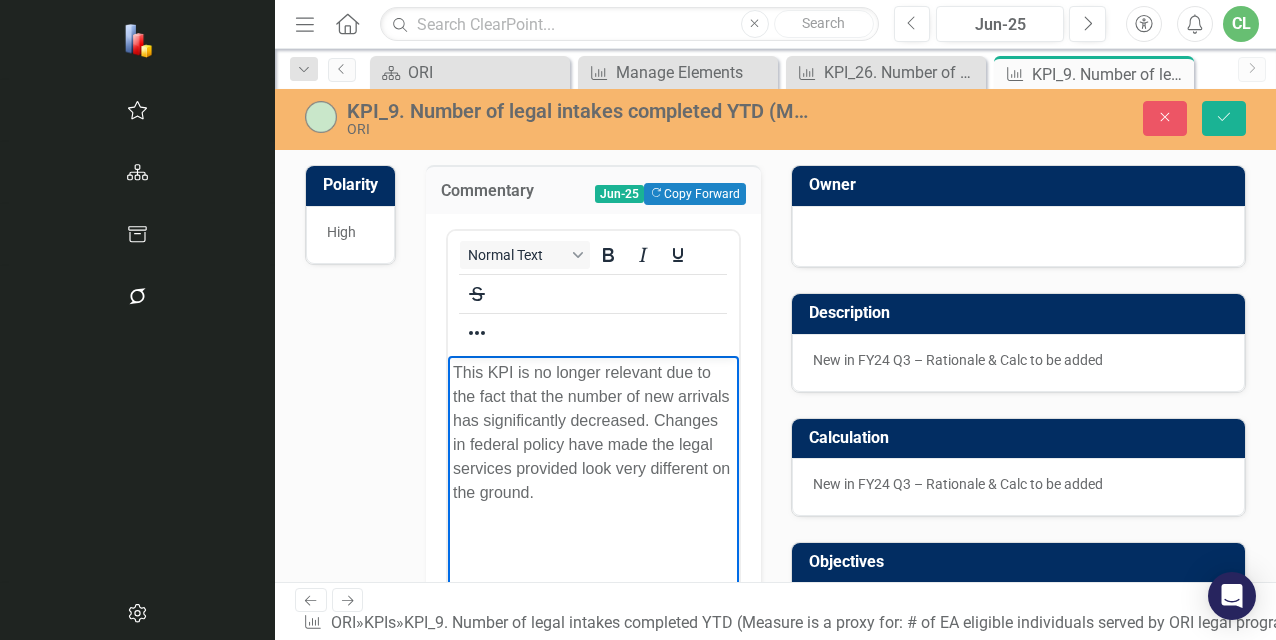 type 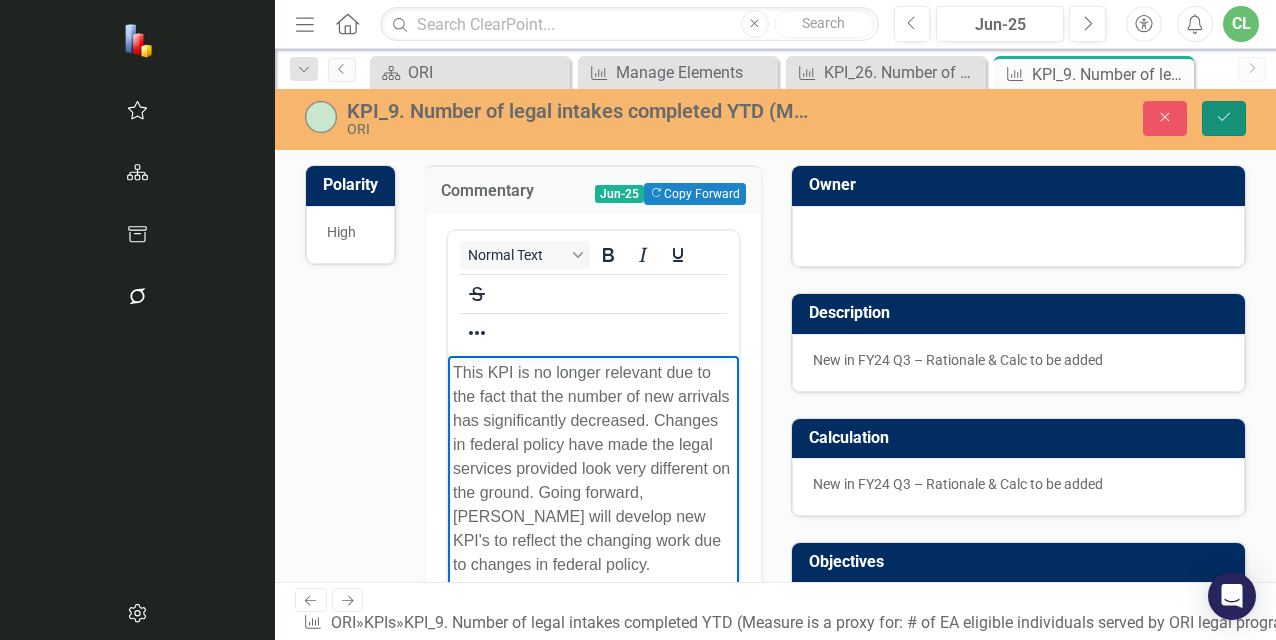 click on "Save" at bounding box center [1224, 118] 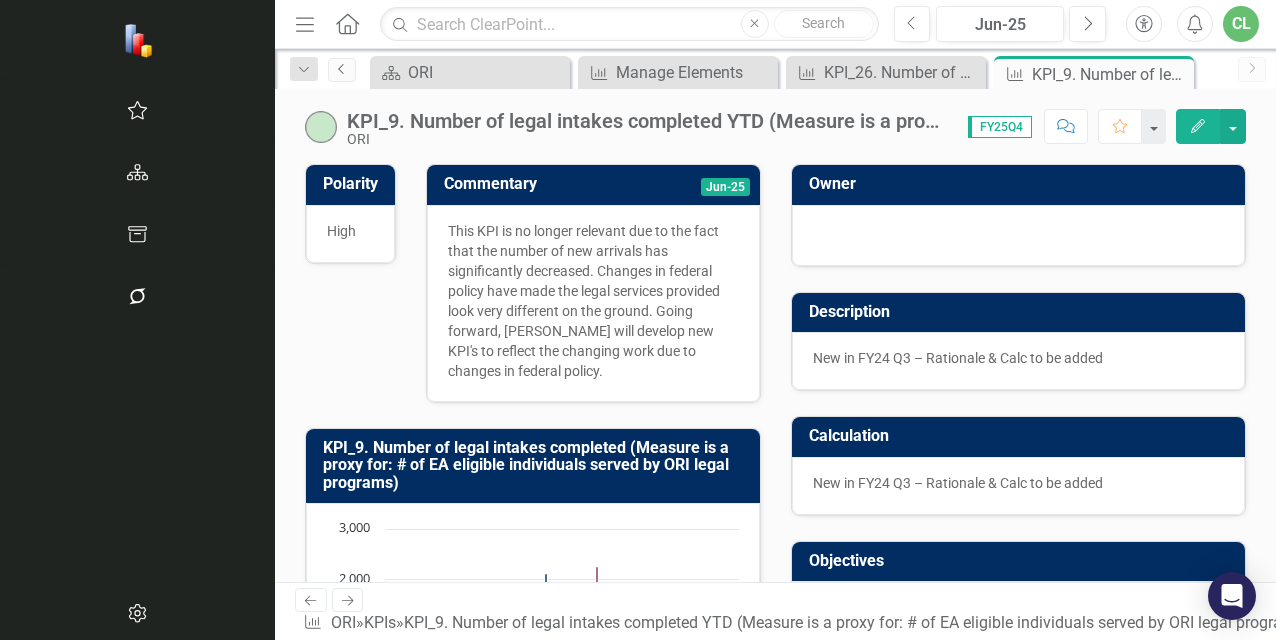 click on "Previous" 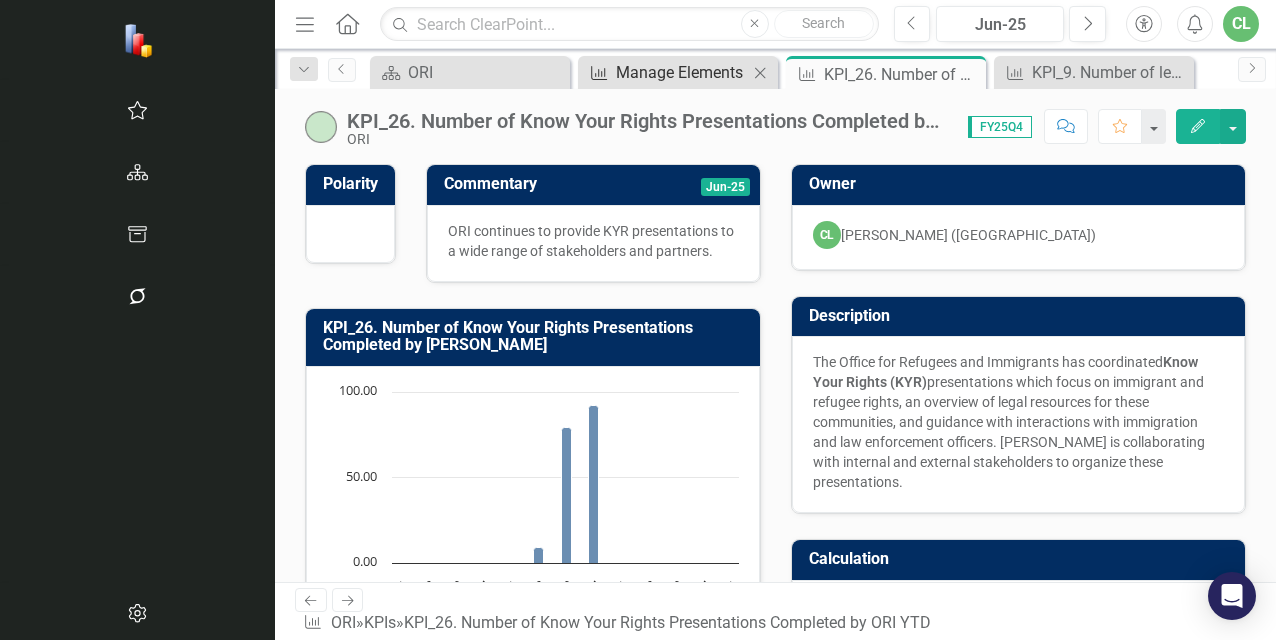 click on "Manage Elements" at bounding box center [682, 72] 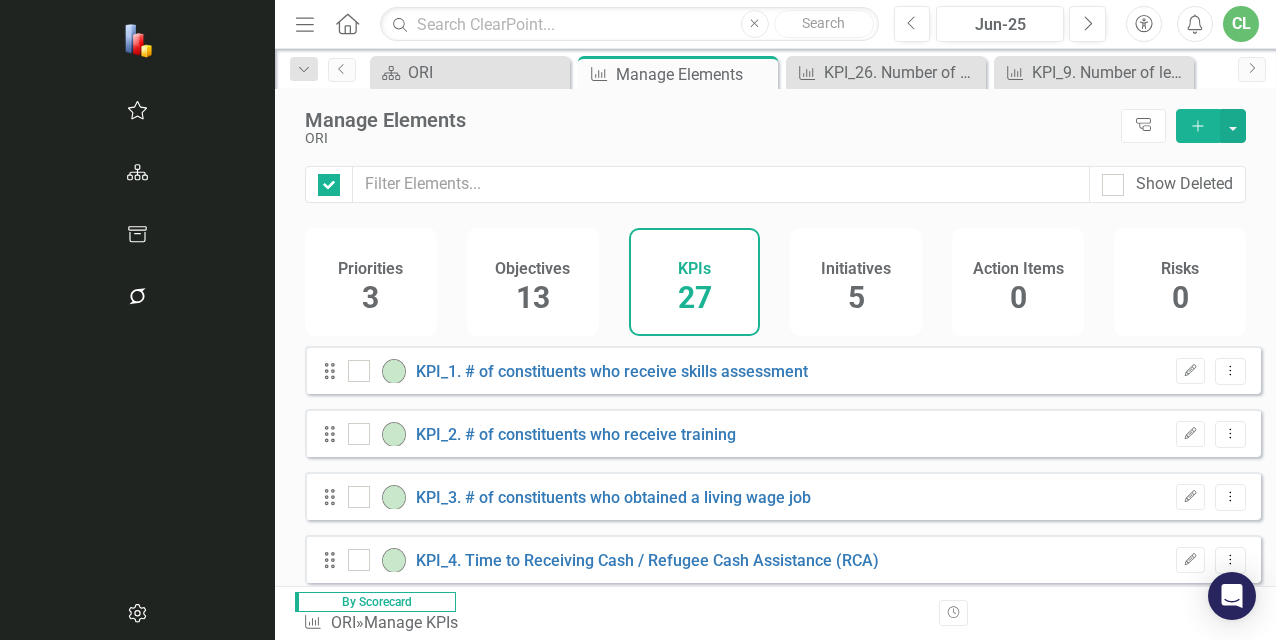 checkbox on "false" 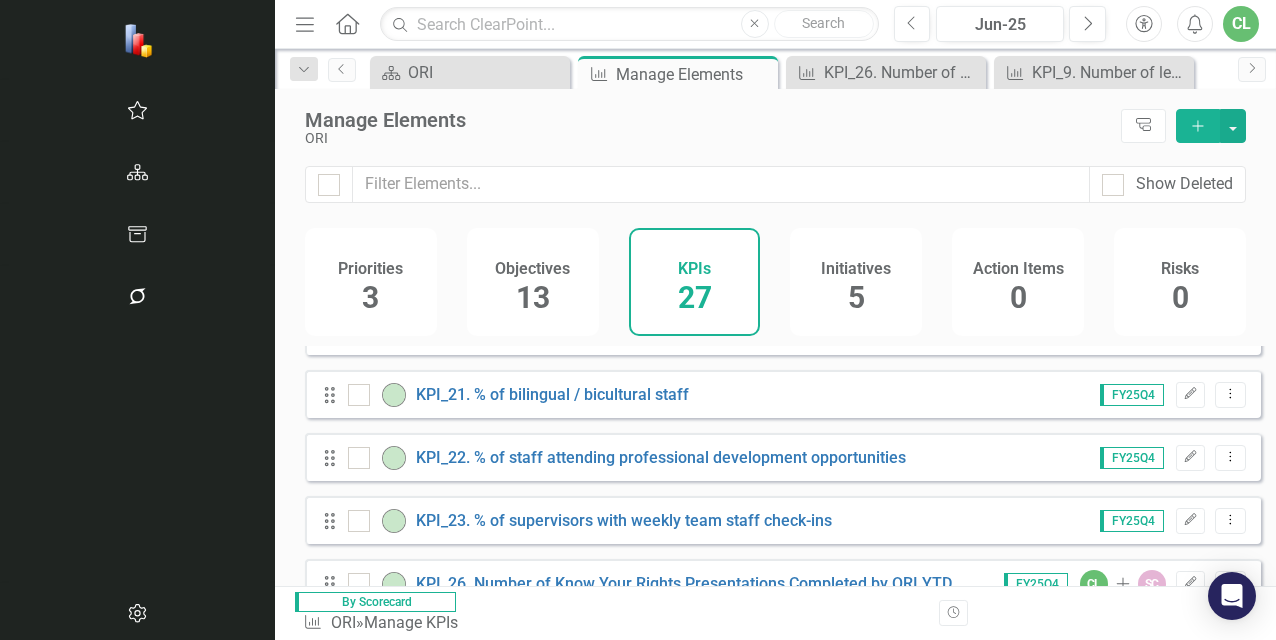 scroll, scrollTop: 1459, scrollLeft: 0, axis: vertical 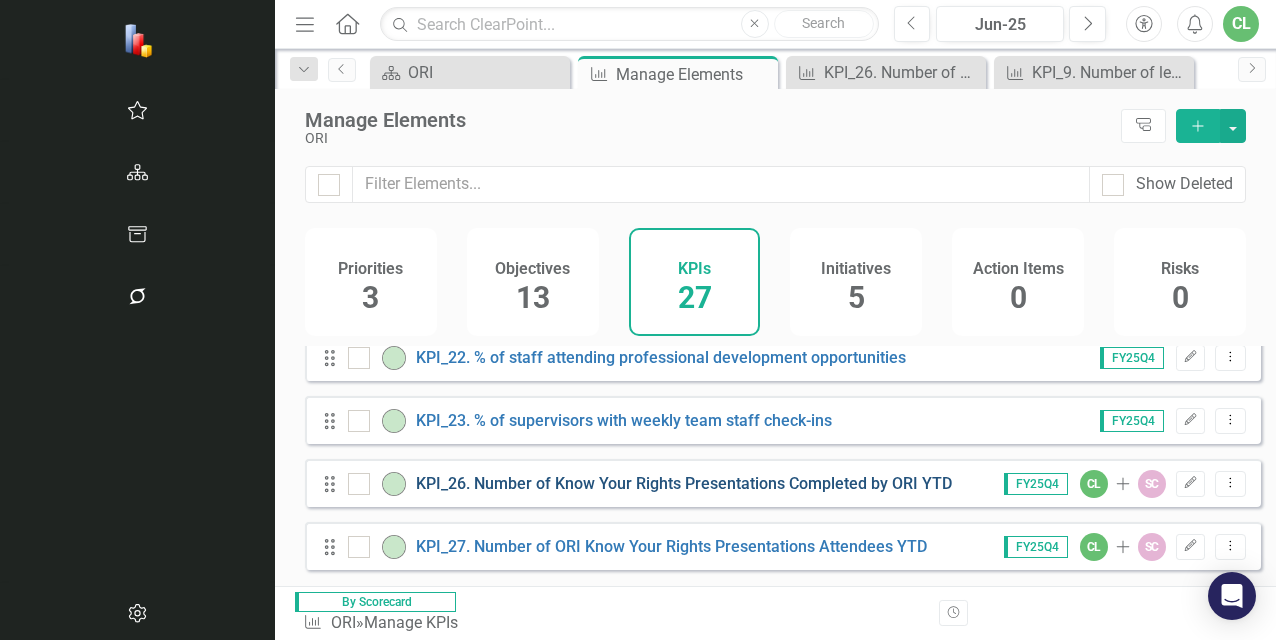 click on "KPI_26. Number of Know Your Rights Presentations Completed by ORI YTD" at bounding box center [684, 483] 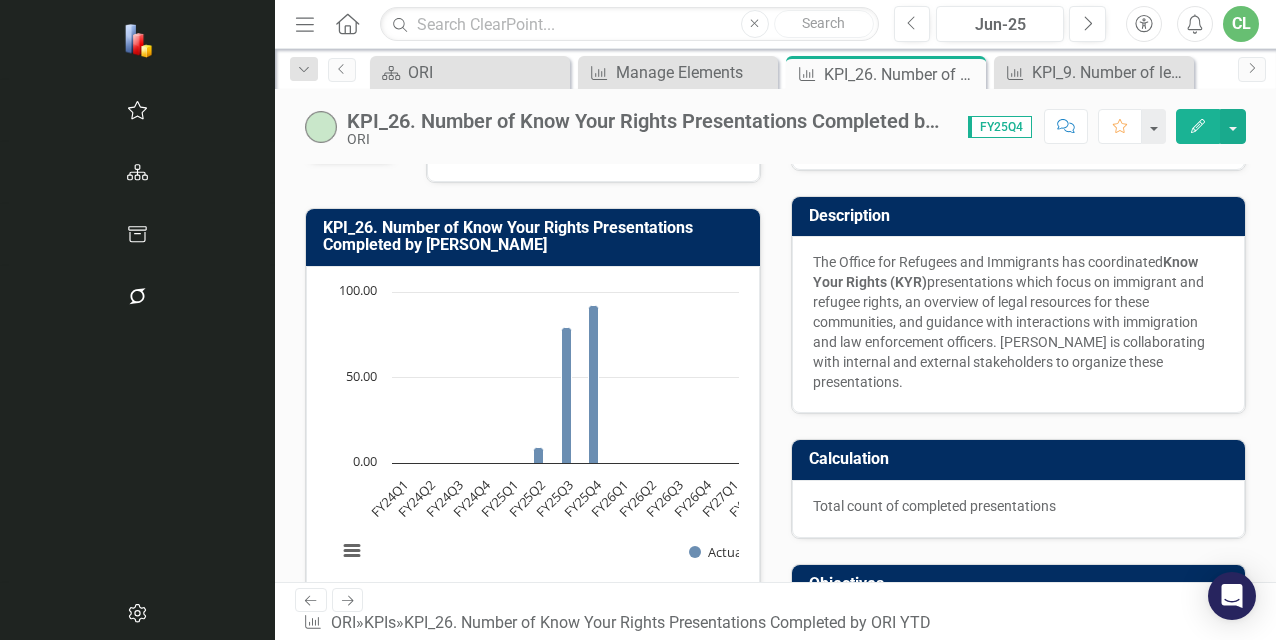 scroll, scrollTop: 0, scrollLeft: 0, axis: both 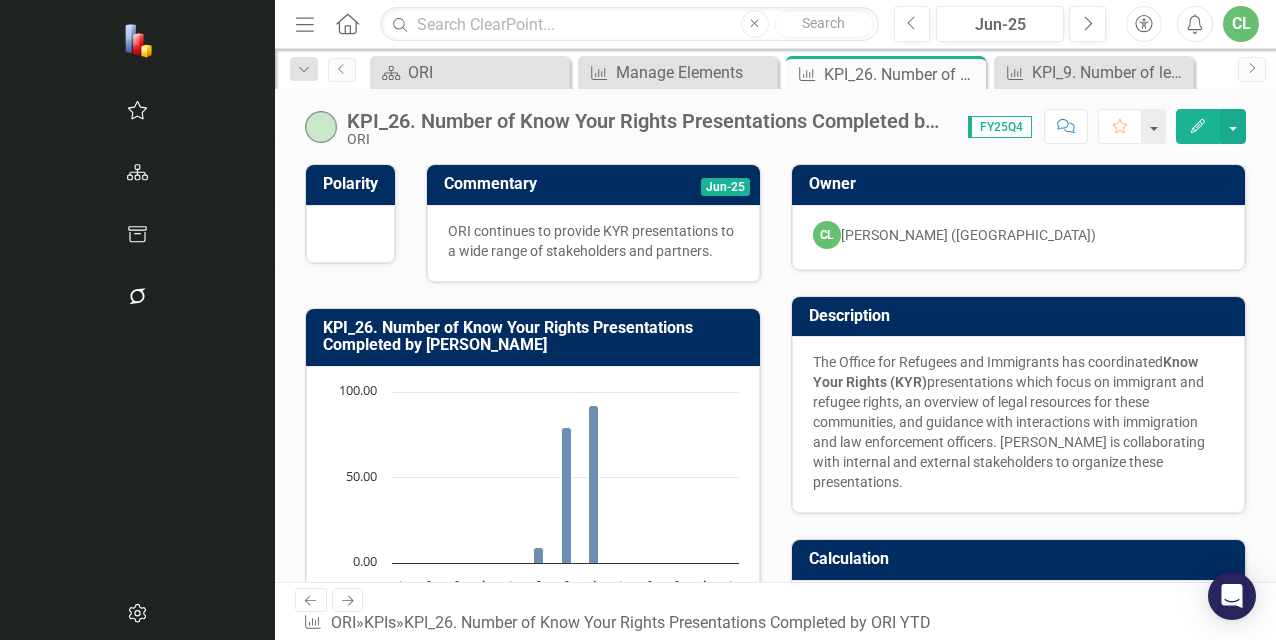 click 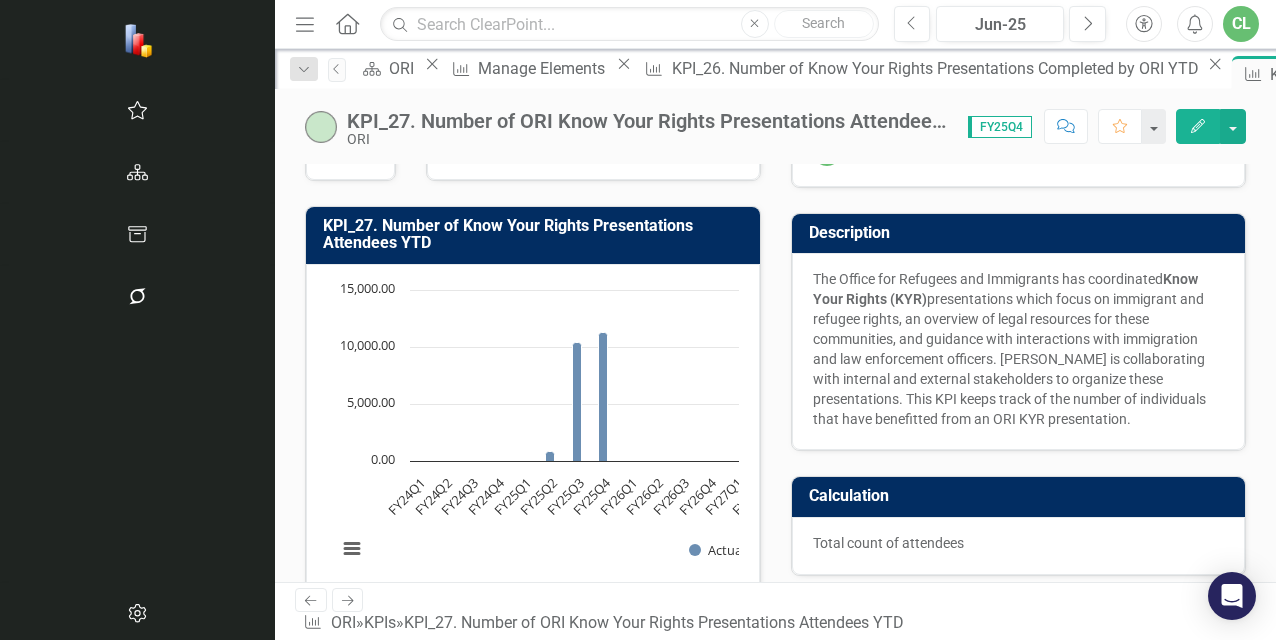 scroll, scrollTop: 0, scrollLeft: 0, axis: both 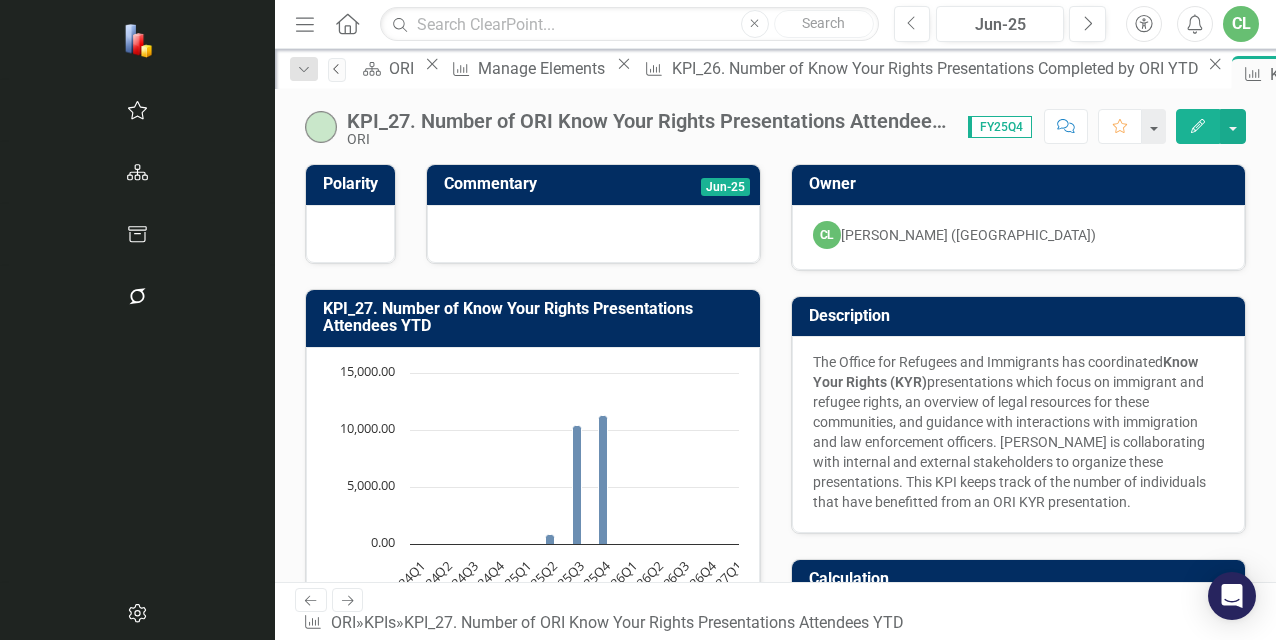 click on "Previous" 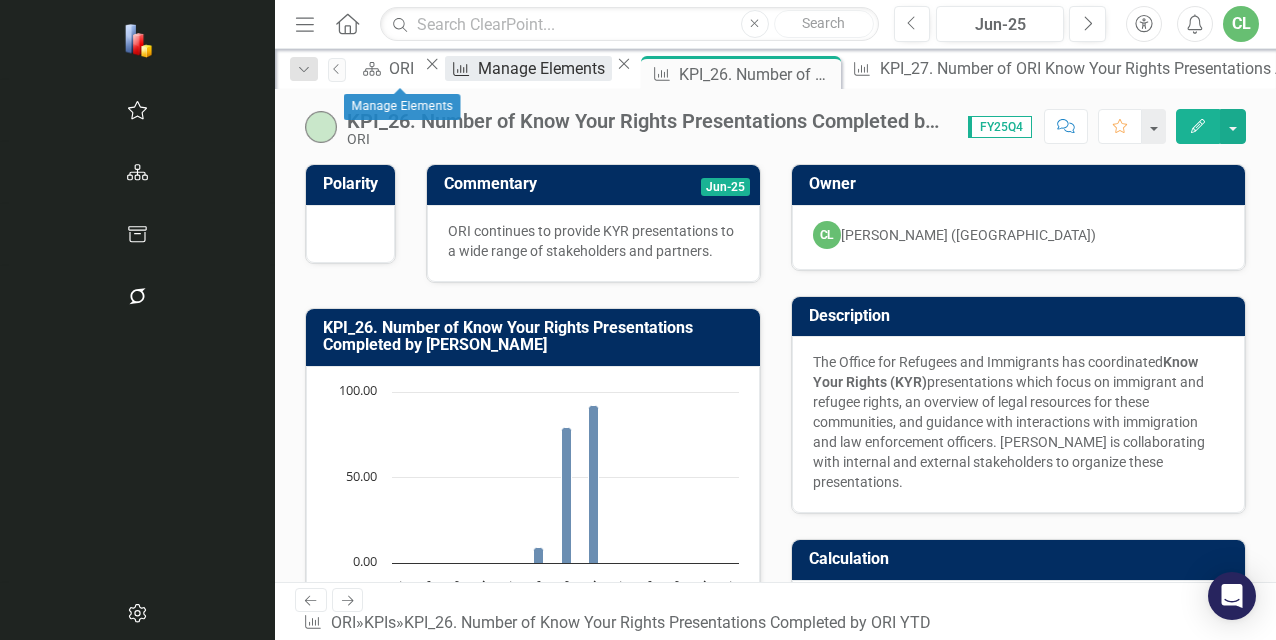 click on "Manage Elements" at bounding box center [544, 68] 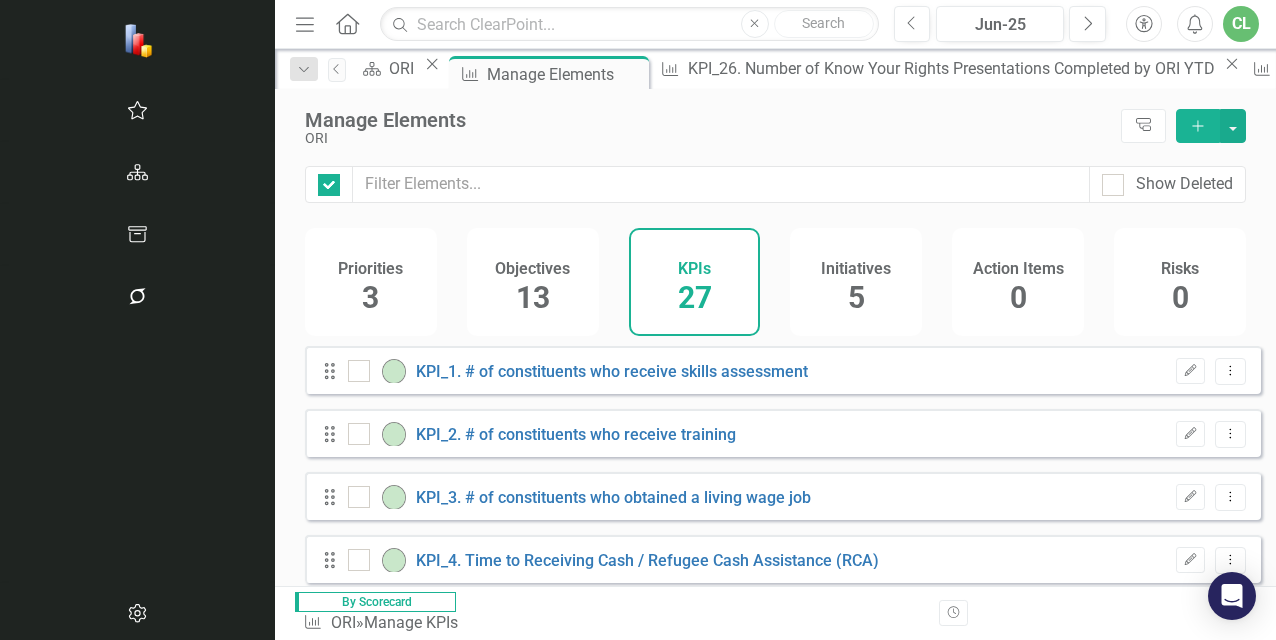 checkbox on "false" 